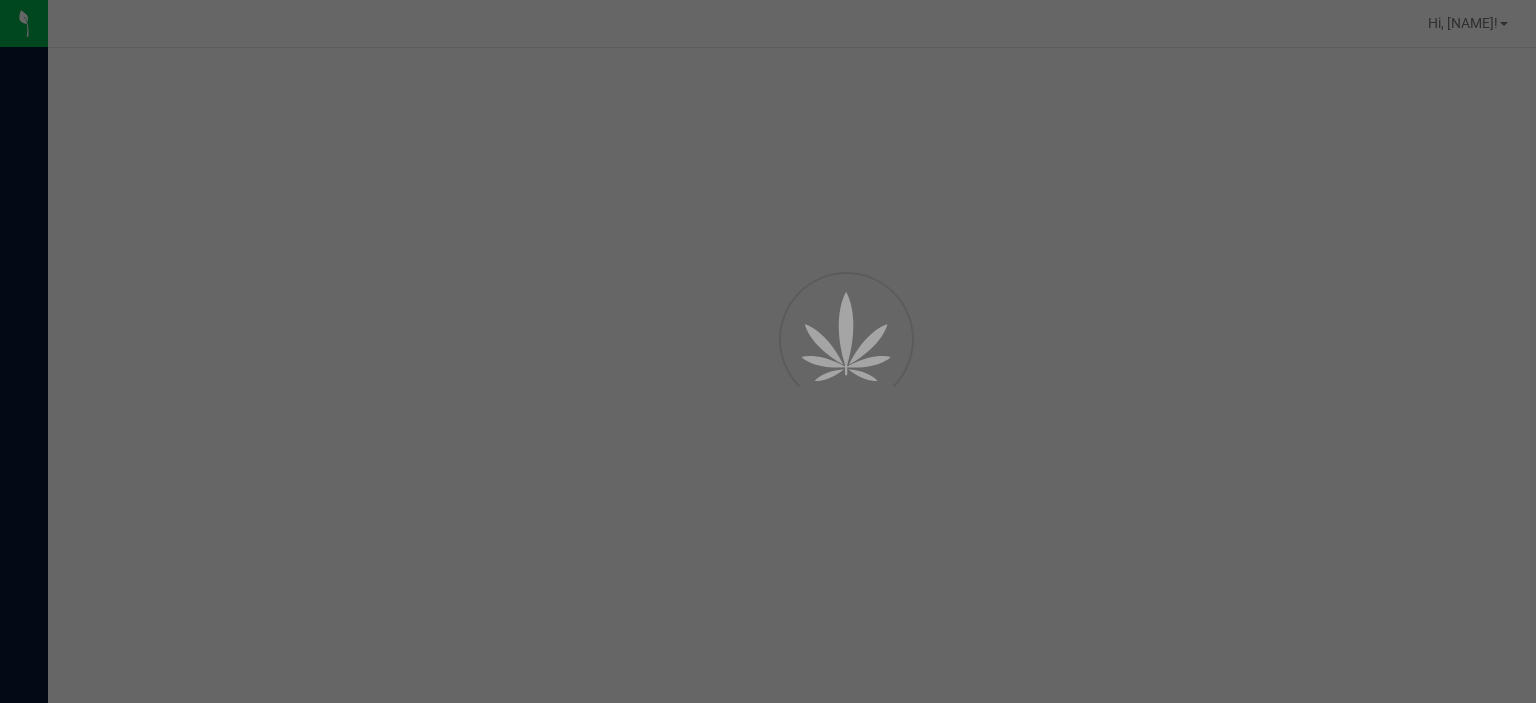 scroll, scrollTop: 0, scrollLeft: 0, axis: both 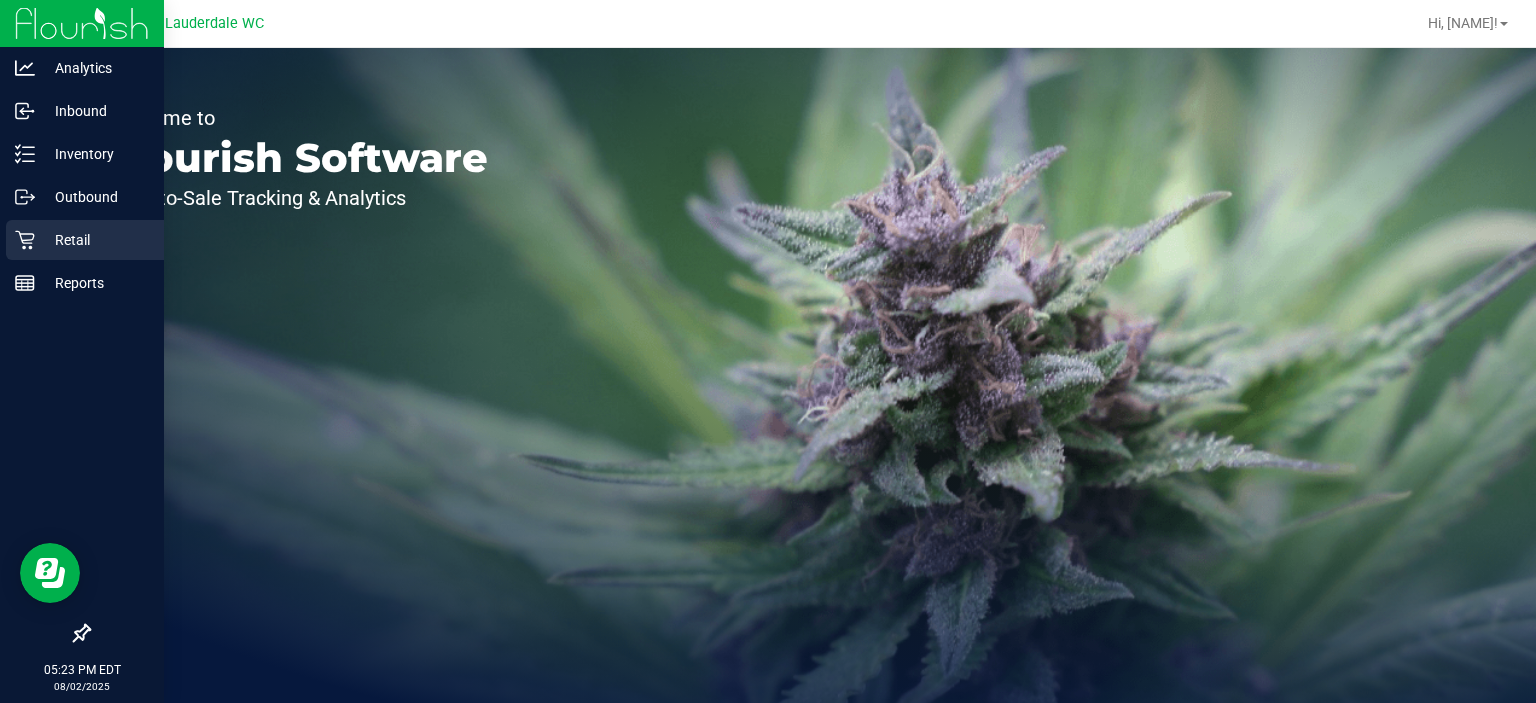 click 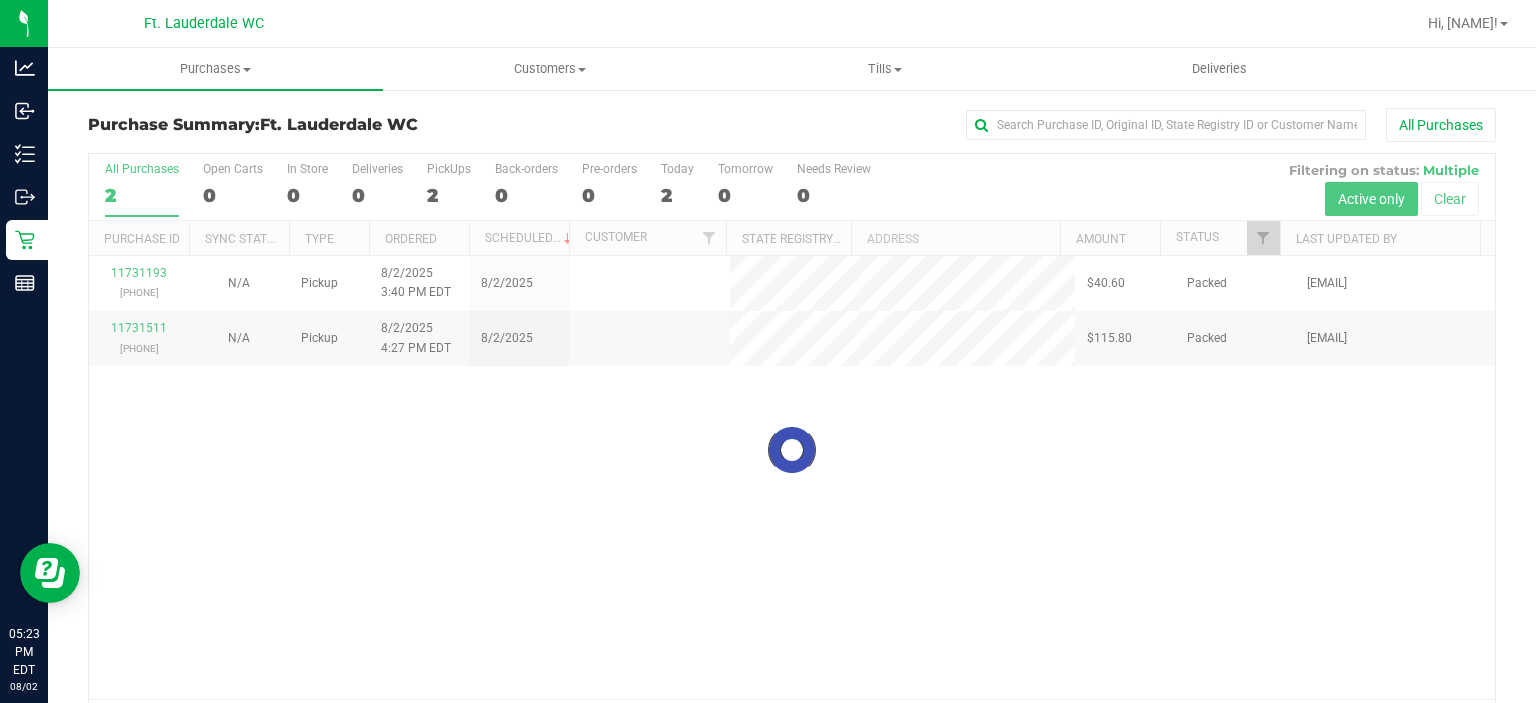 scroll, scrollTop: 62, scrollLeft: 0, axis: vertical 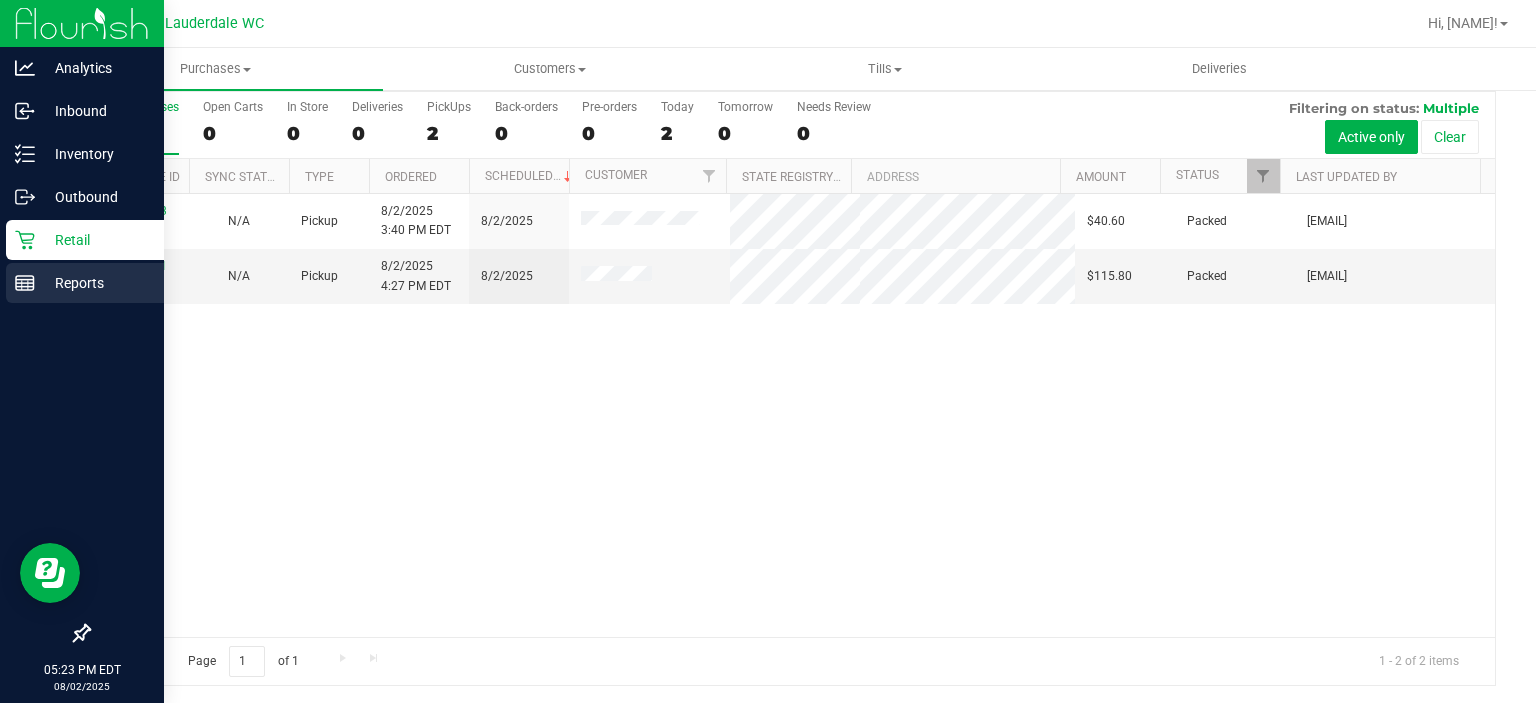 click on "Reports" at bounding box center [95, 283] 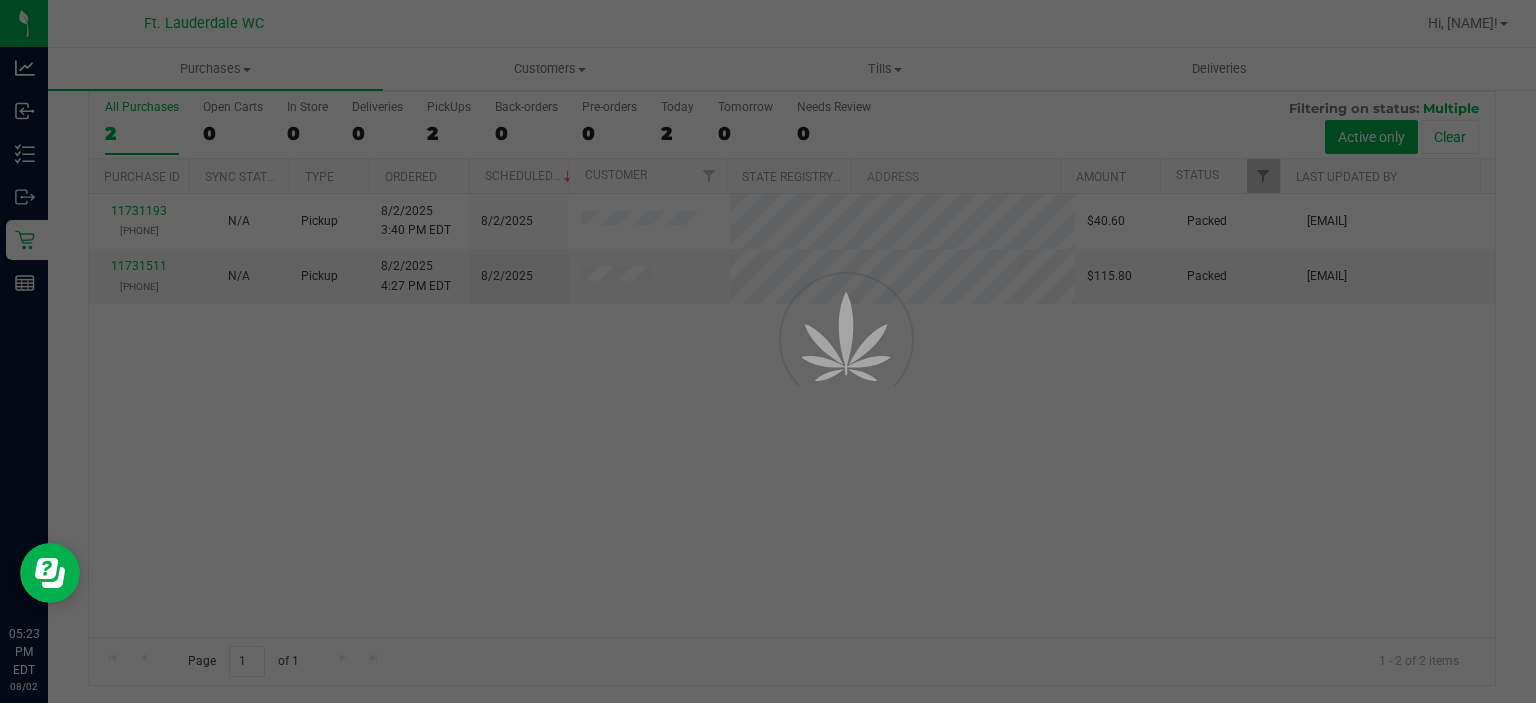 scroll, scrollTop: 0, scrollLeft: 0, axis: both 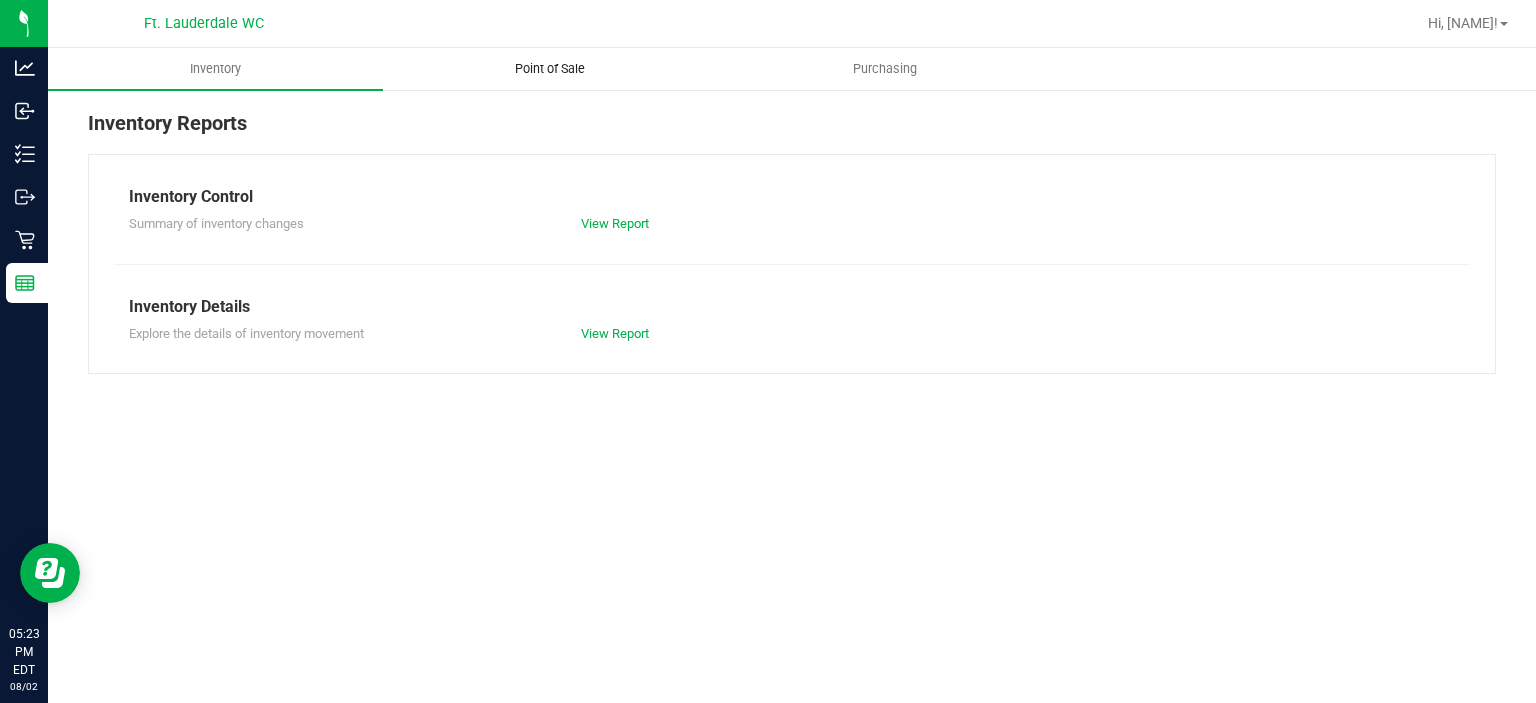 click on "Point of Sale" at bounding box center [550, 69] 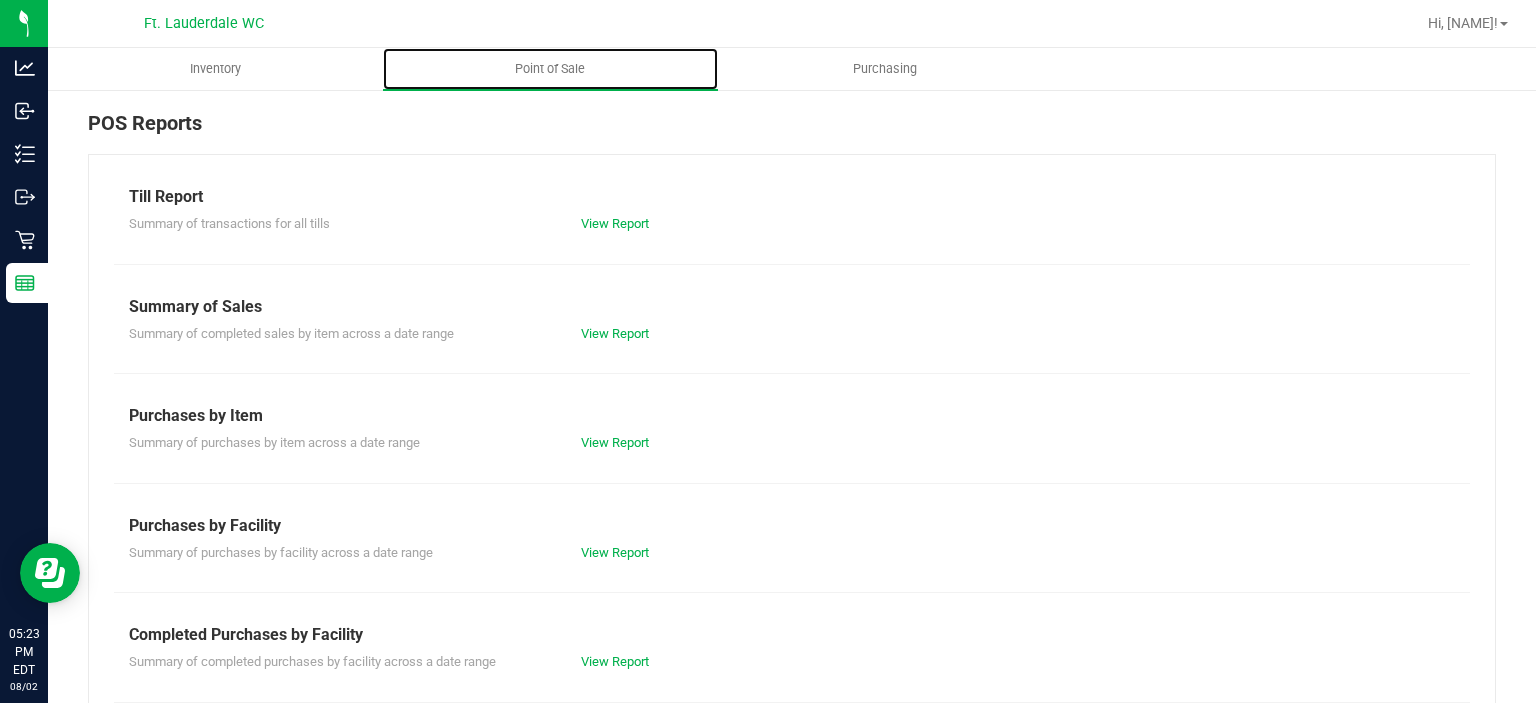 scroll, scrollTop: 204, scrollLeft: 0, axis: vertical 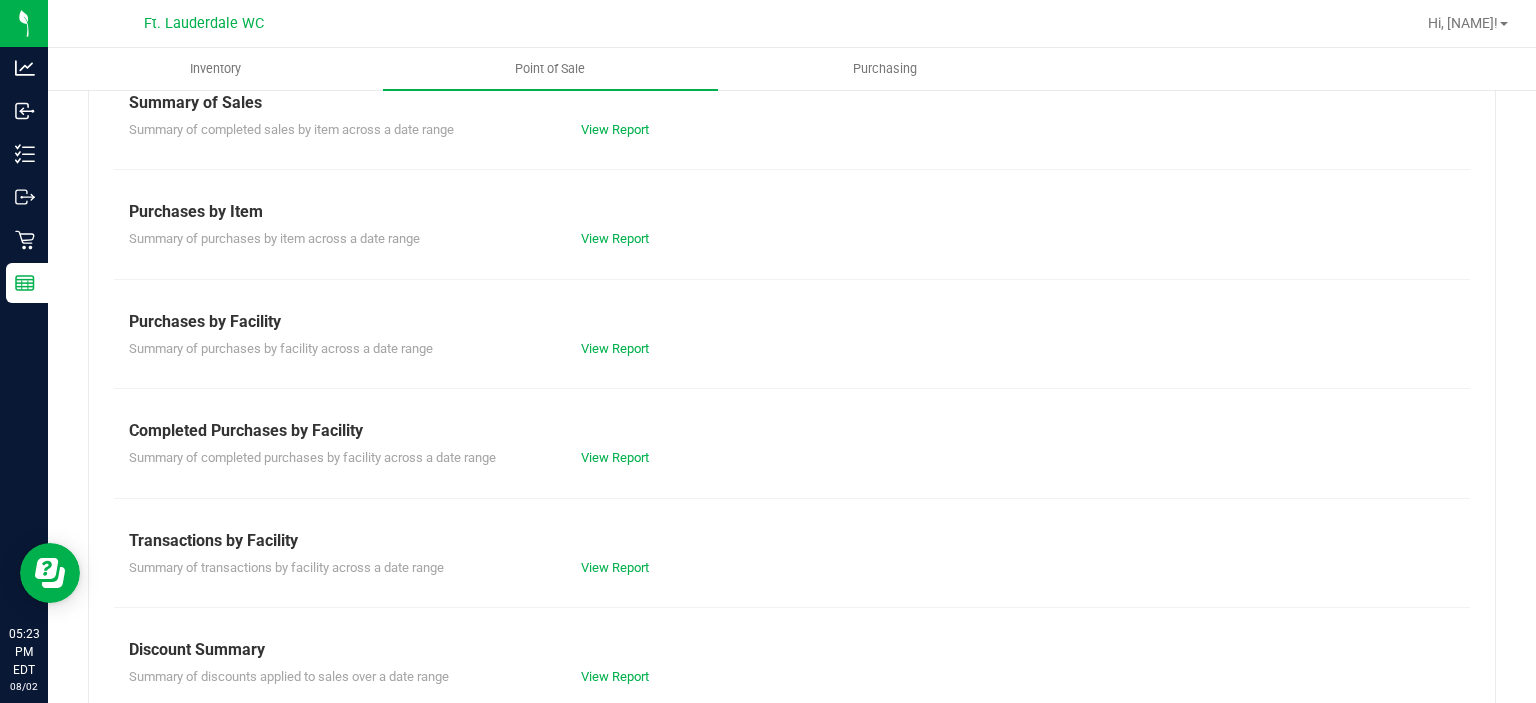 click on "Completed Purchases by Facility" at bounding box center [792, 431] 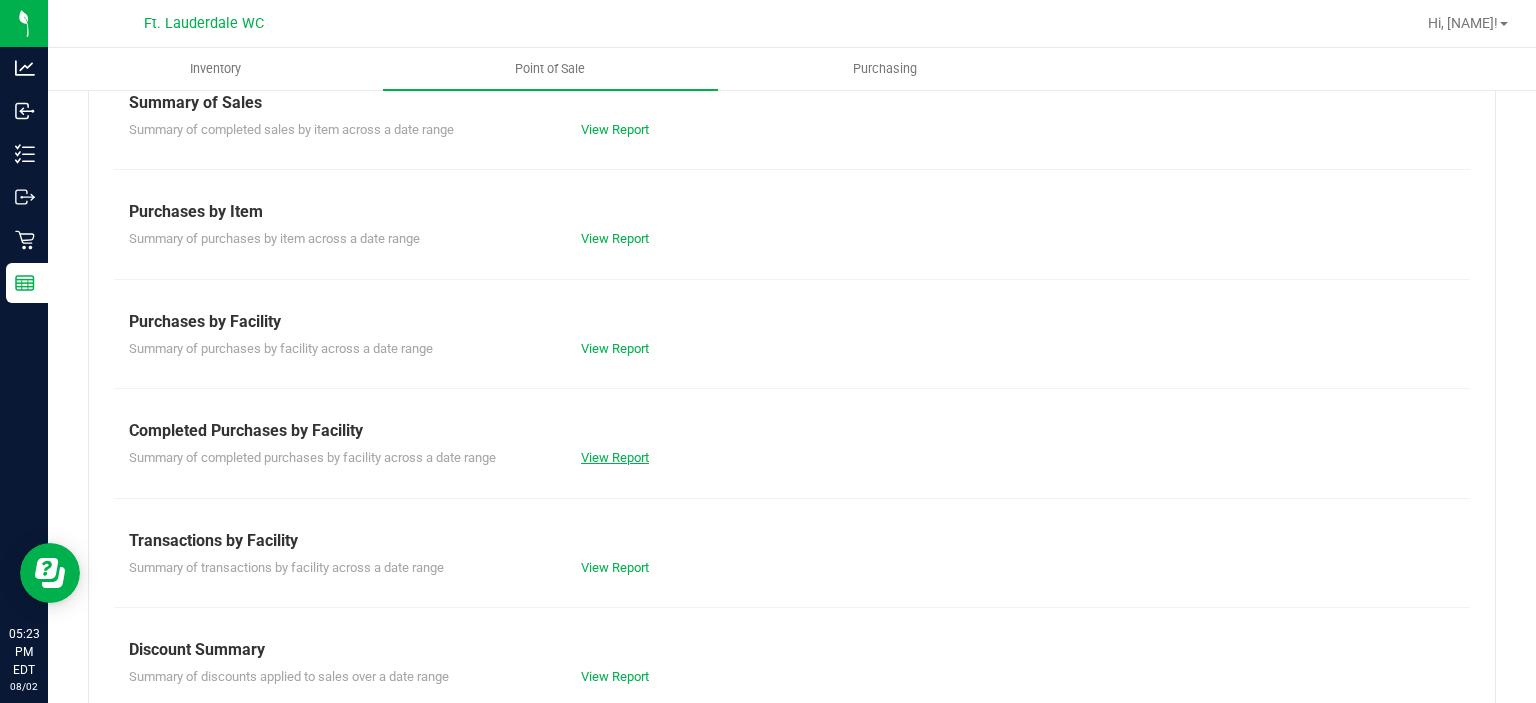click on "View Report" at bounding box center [615, 457] 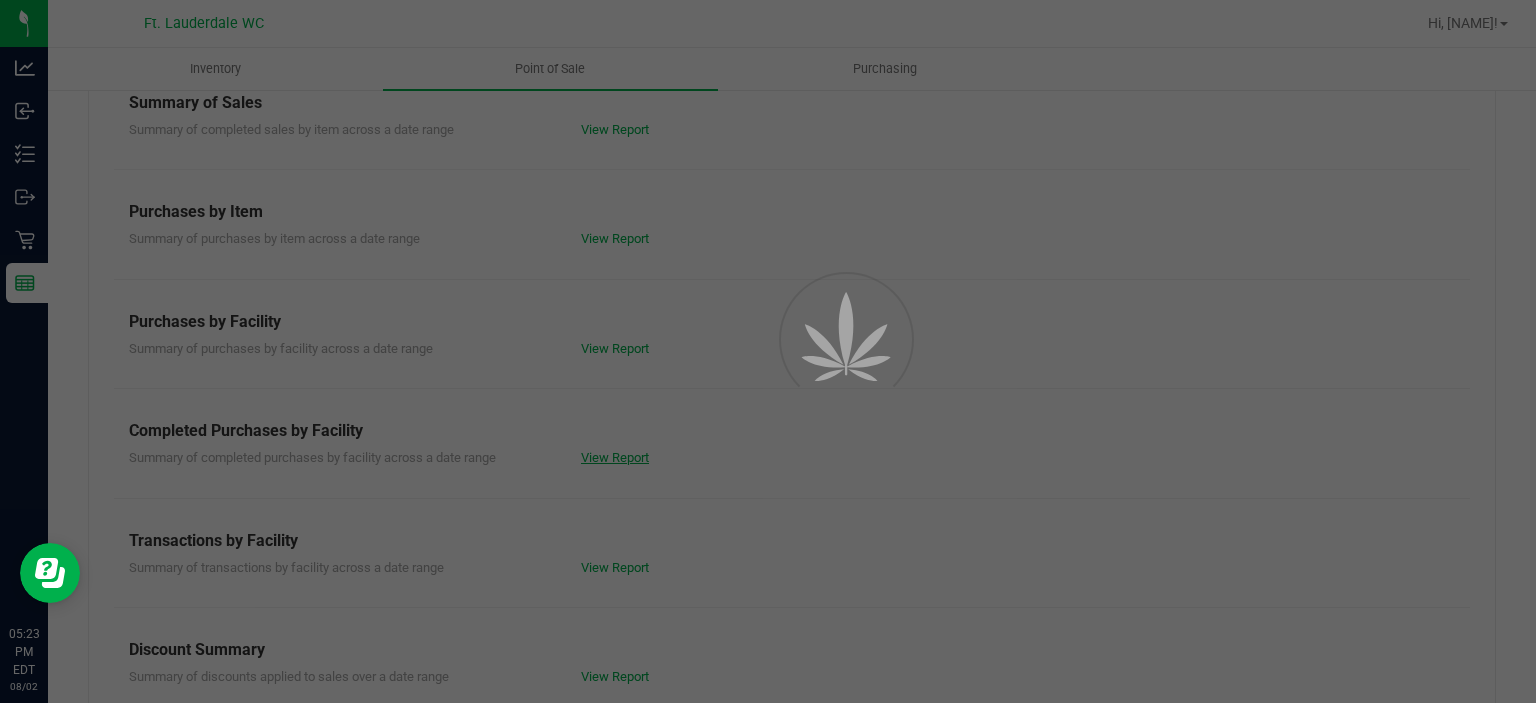 scroll, scrollTop: 0, scrollLeft: 0, axis: both 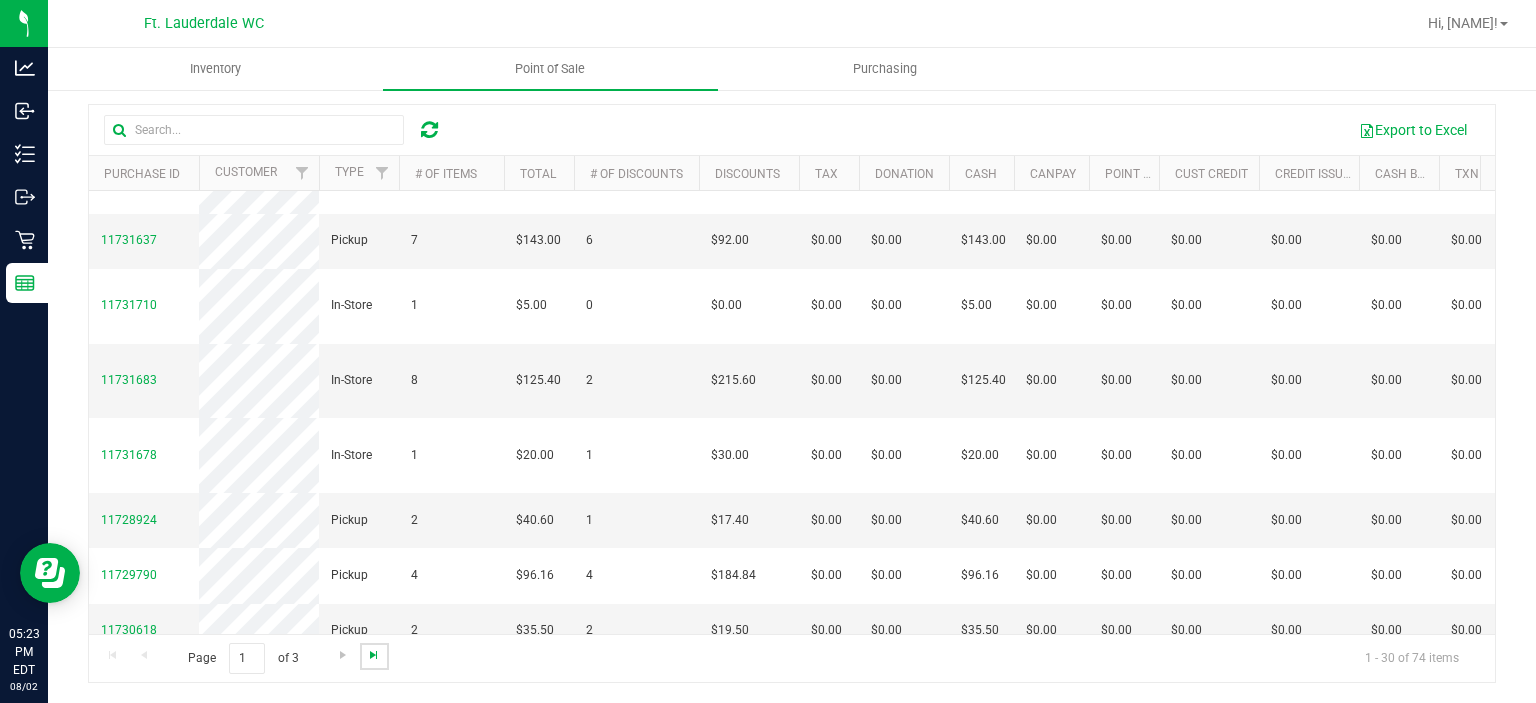 click at bounding box center (374, 655) 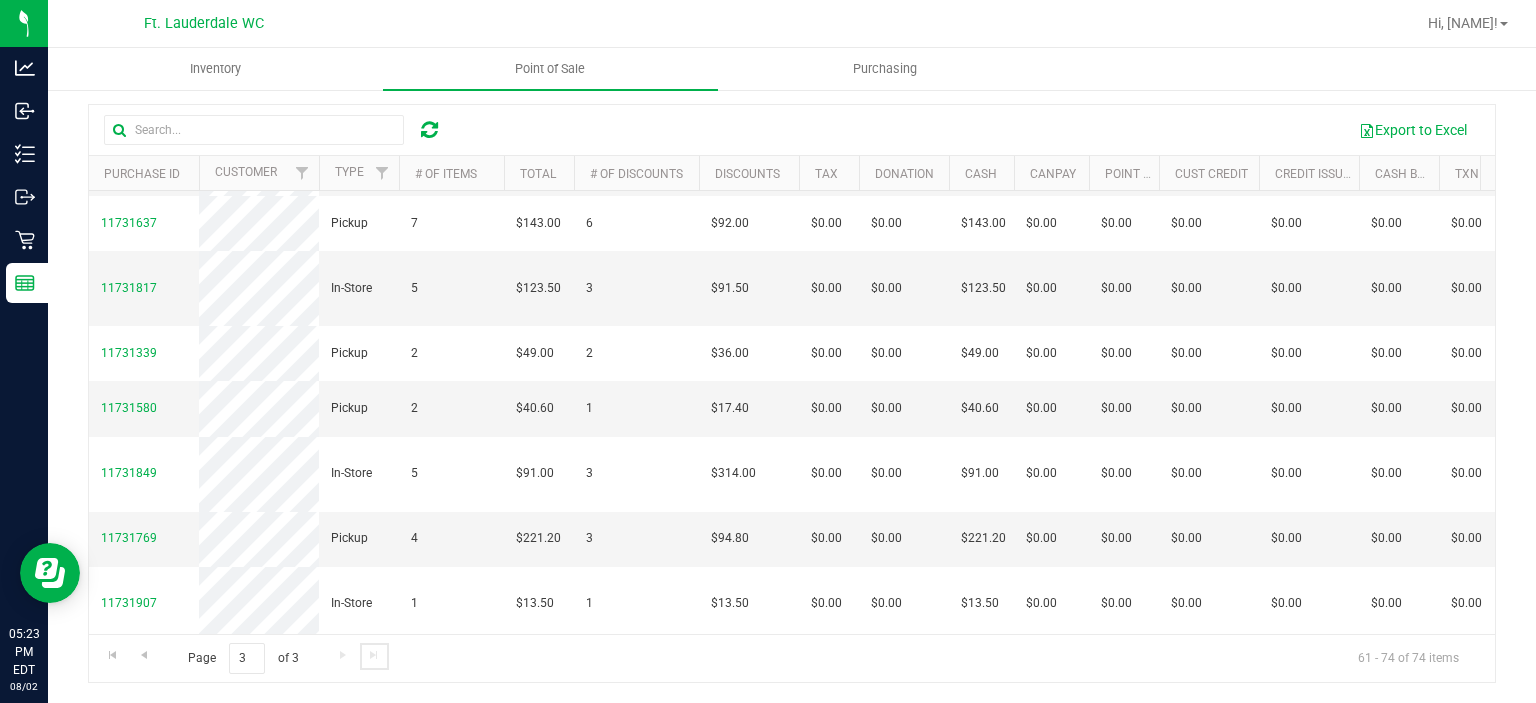 scroll, scrollTop: 478, scrollLeft: 0, axis: vertical 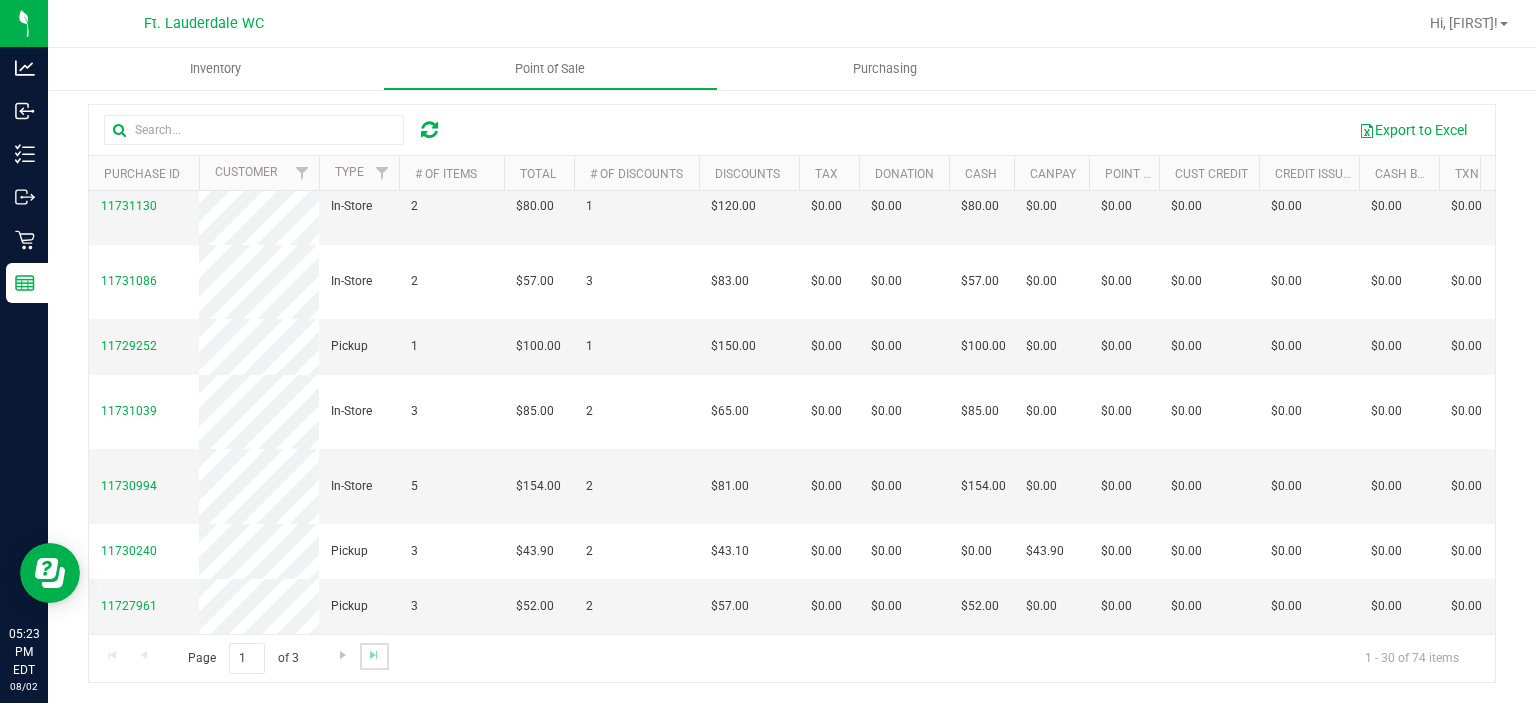 click at bounding box center [374, 656] 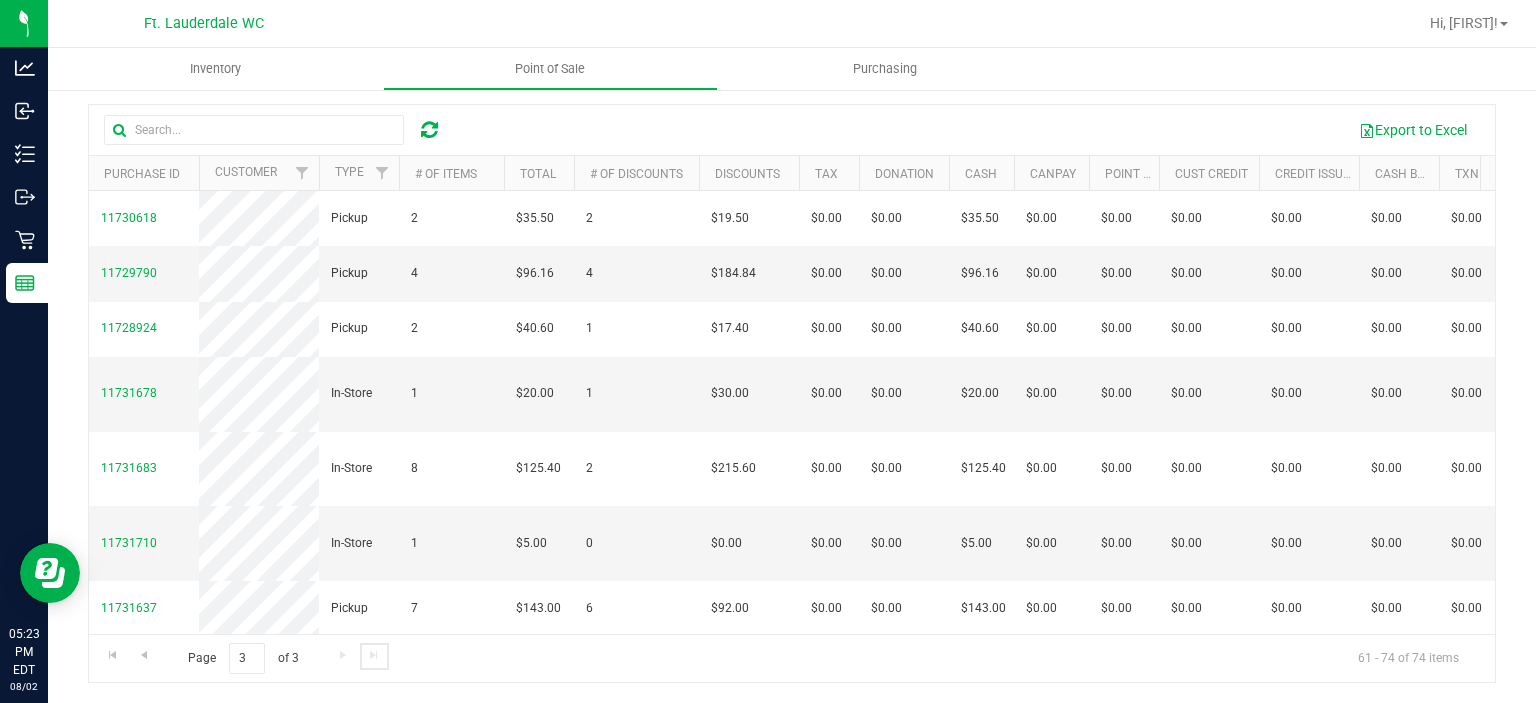 scroll, scrollTop: 478, scrollLeft: 11, axis: both 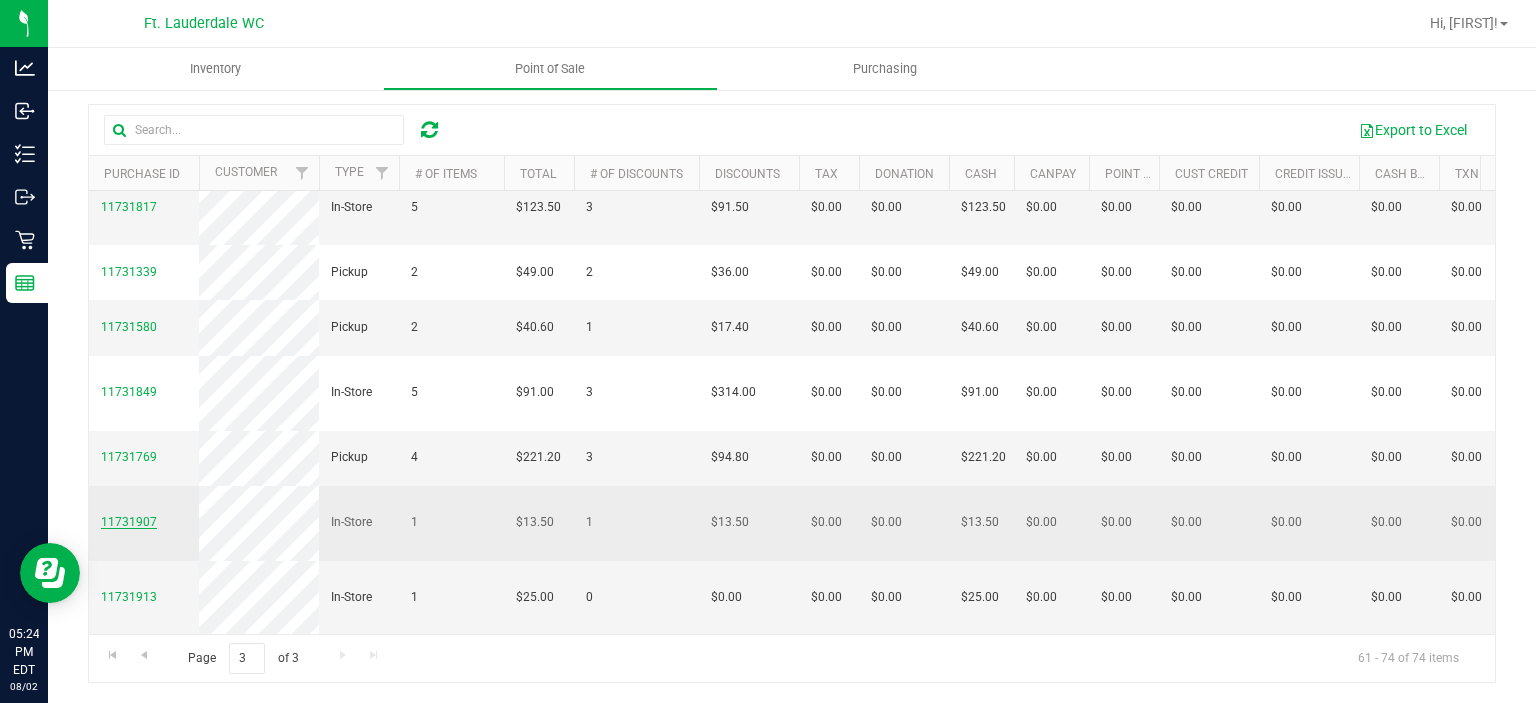 click on "11731907" at bounding box center (129, 522) 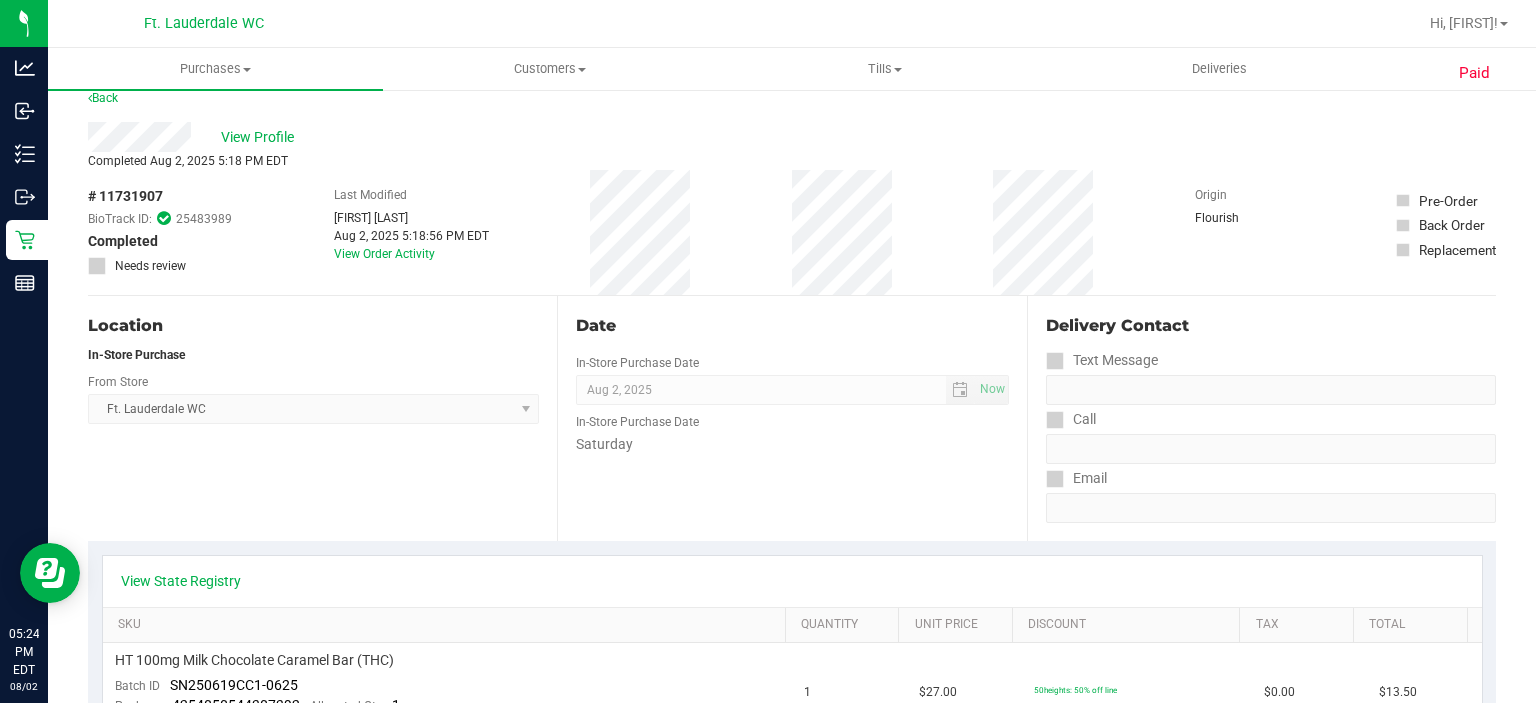 scroll, scrollTop: 20, scrollLeft: 0, axis: vertical 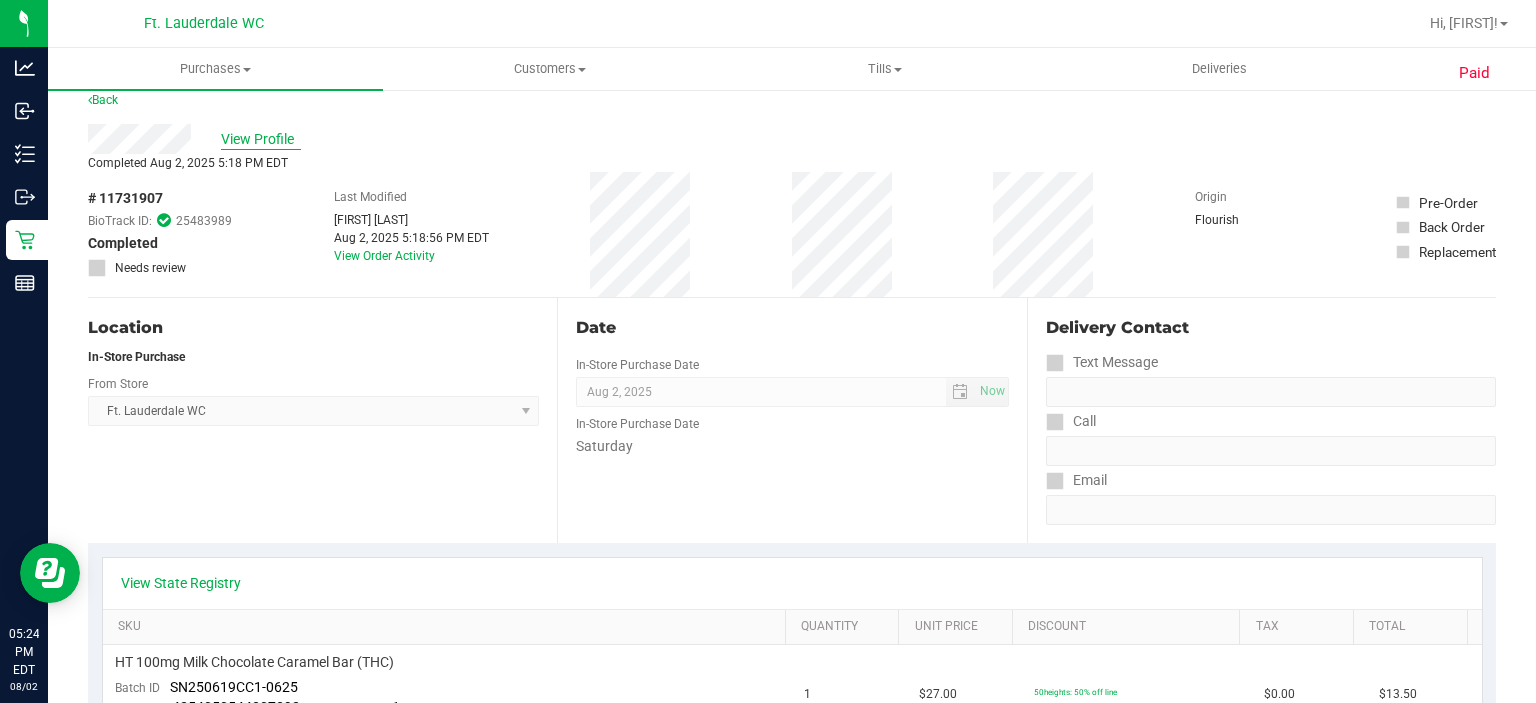 click on "View Profile" at bounding box center (261, 139) 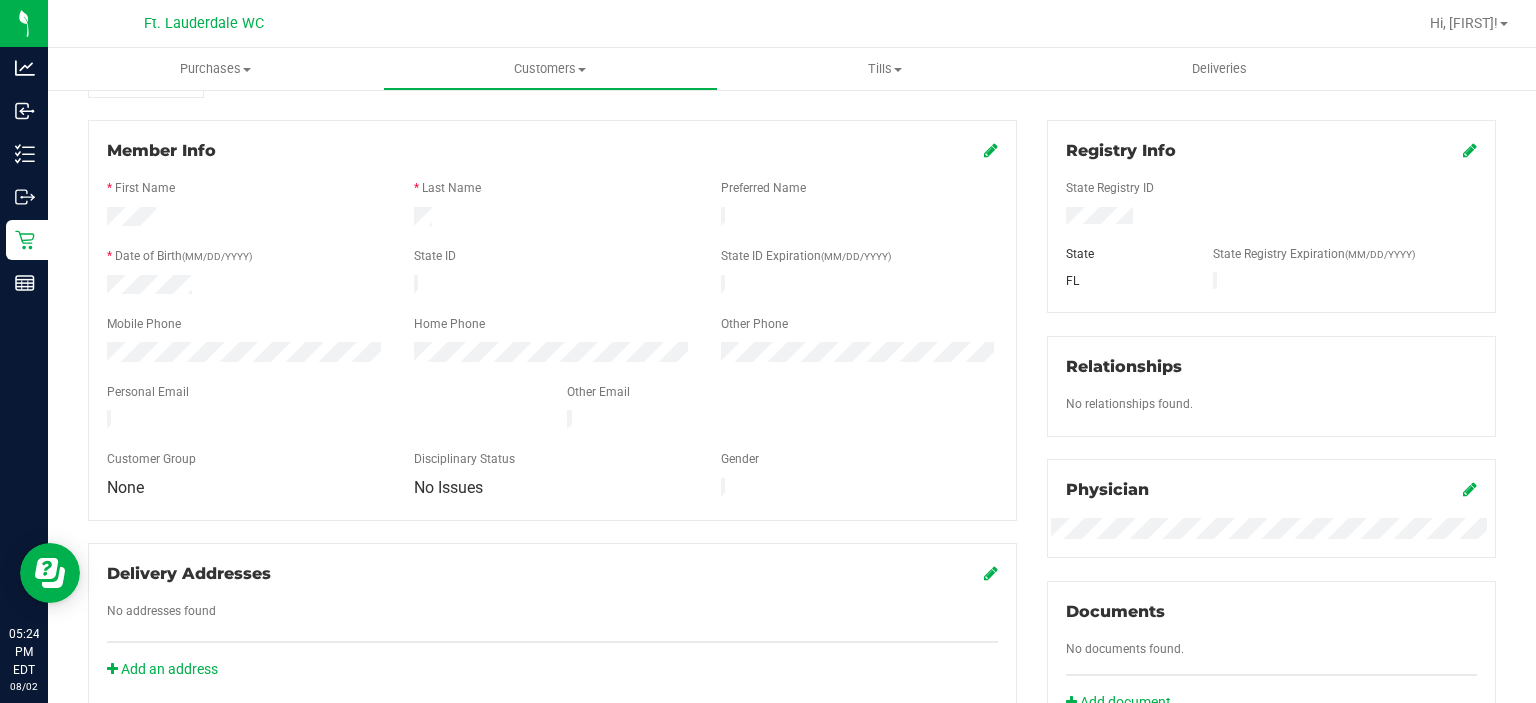 scroll, scrollTop: 0, scrollLeft: 0, axis: both 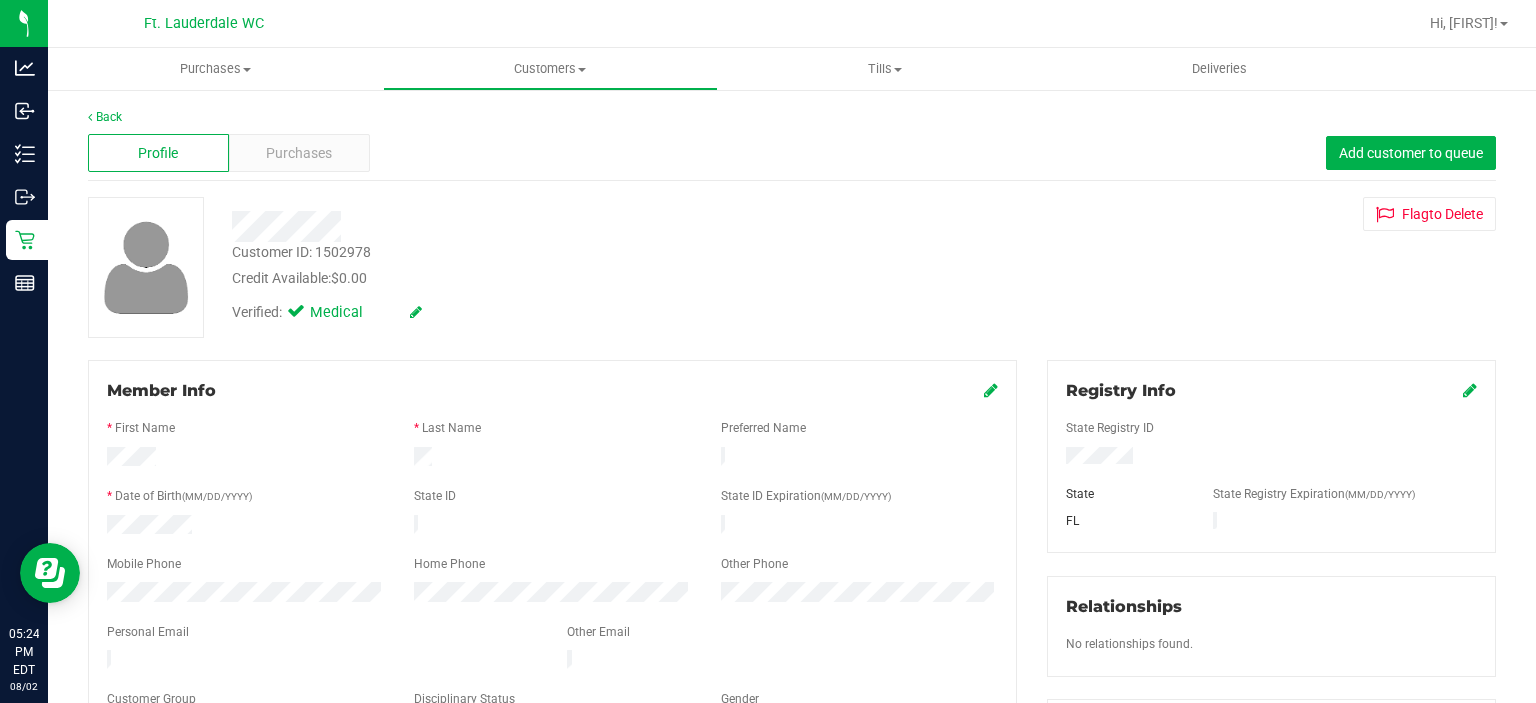 click at bounding box center (991, 390) 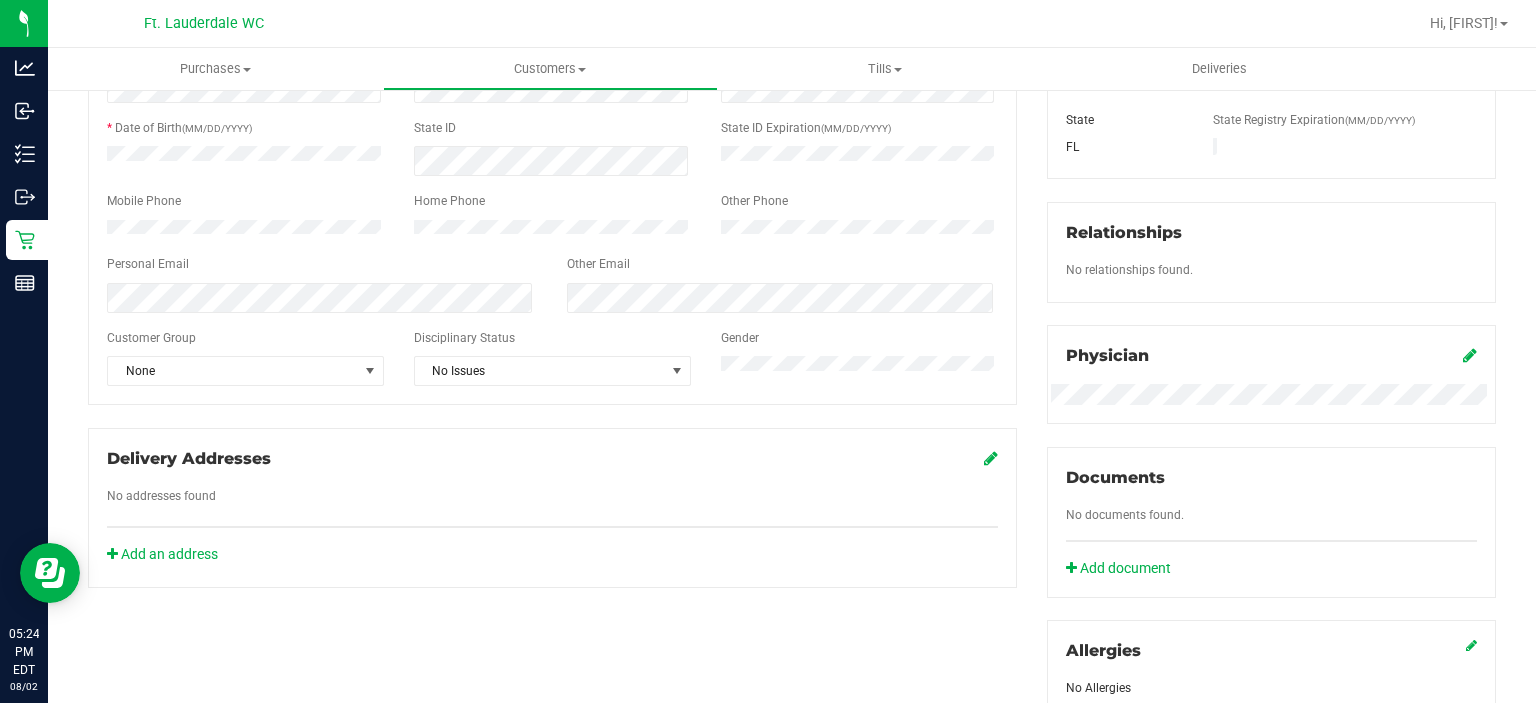 scroll, scrollTop: 375, scrollLeft: 0, axis: vertical 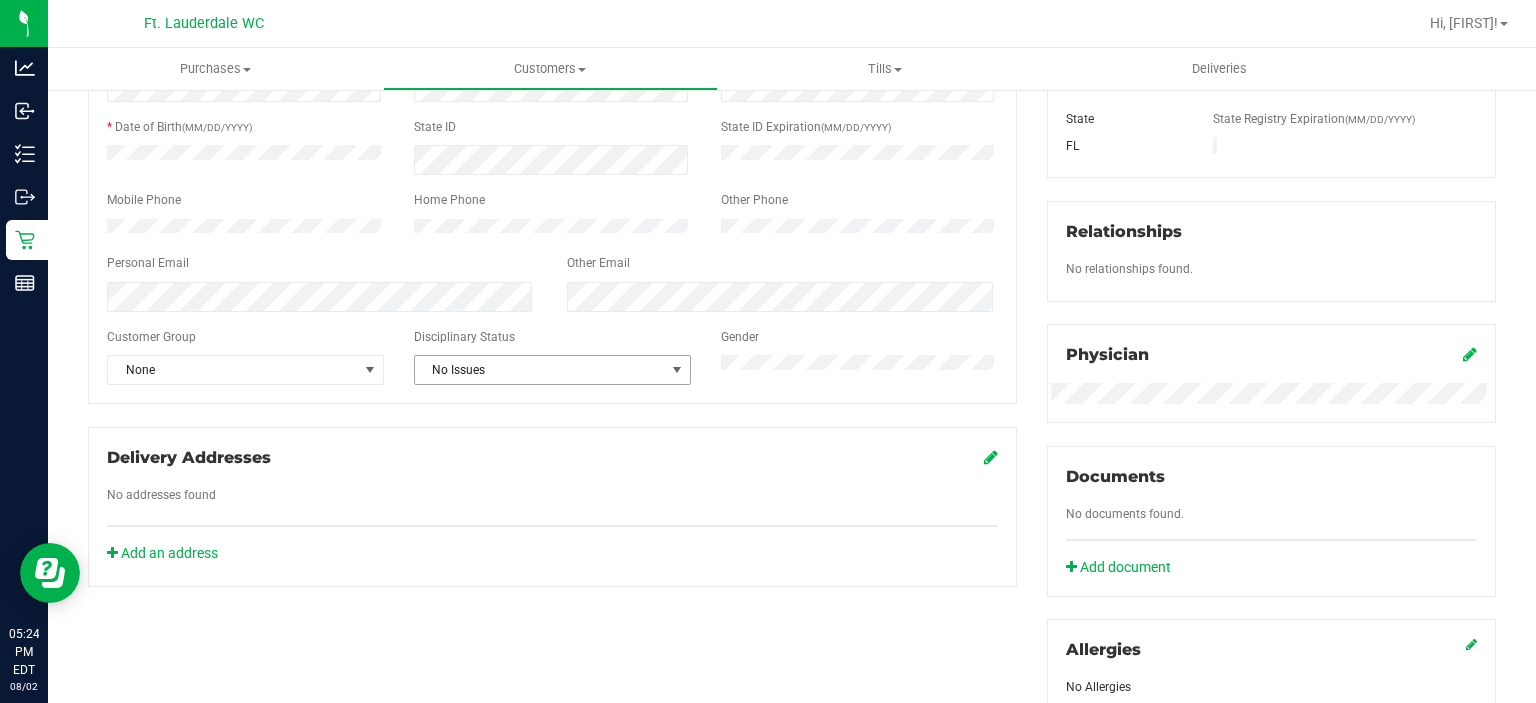 click on "No Issues" at bounding box center [540, 370] 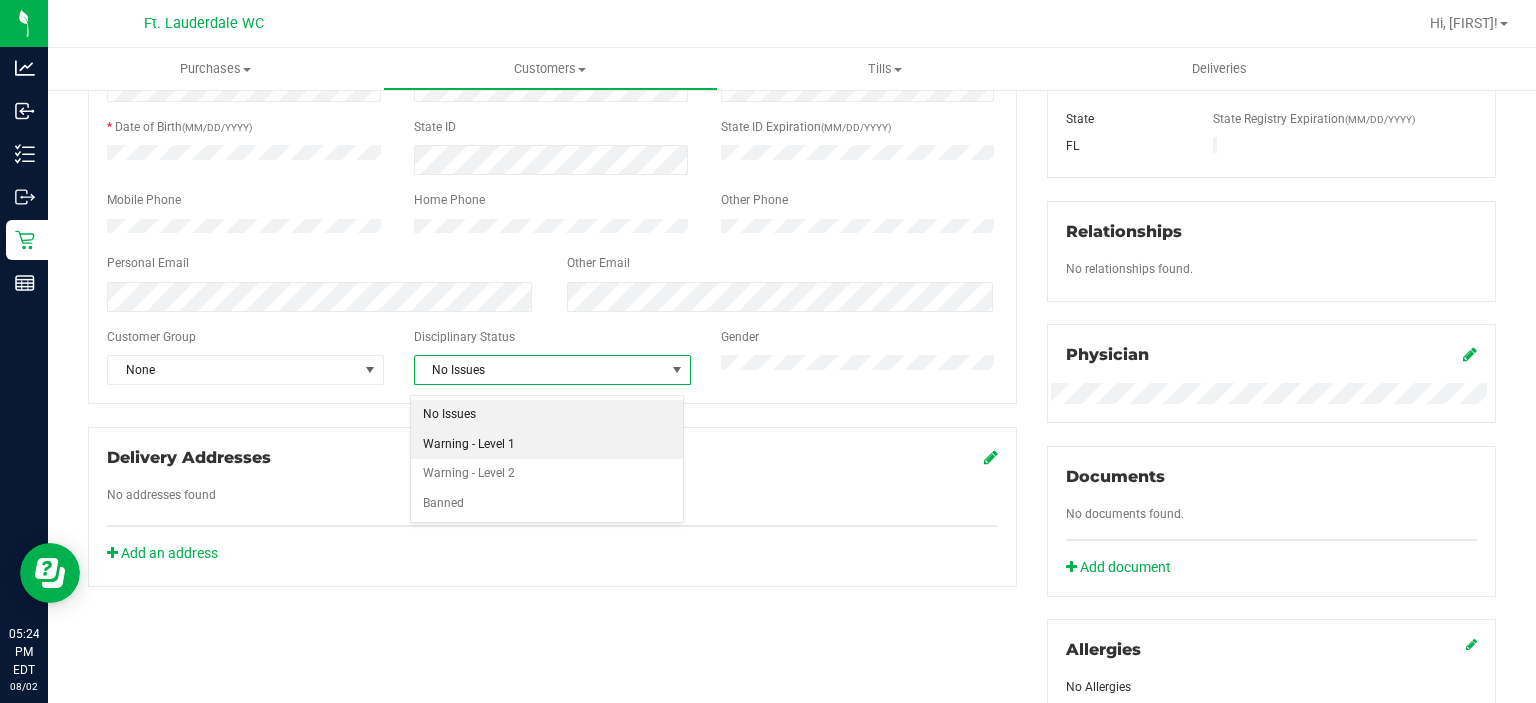 click on "Warning - Level 1" at bounding box center [547, 445] 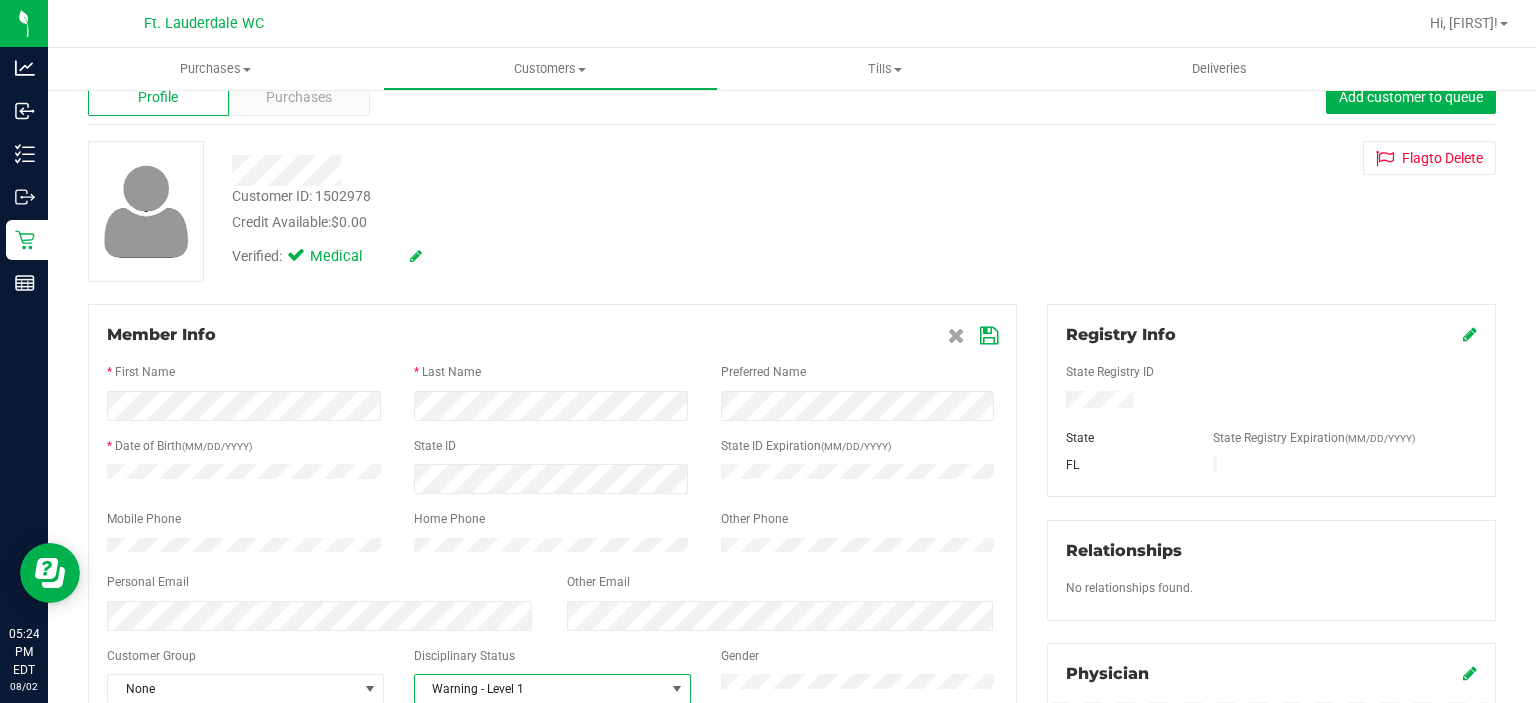 scroll, scrollTop: 43, scrollLeft: 0, axis: vertical 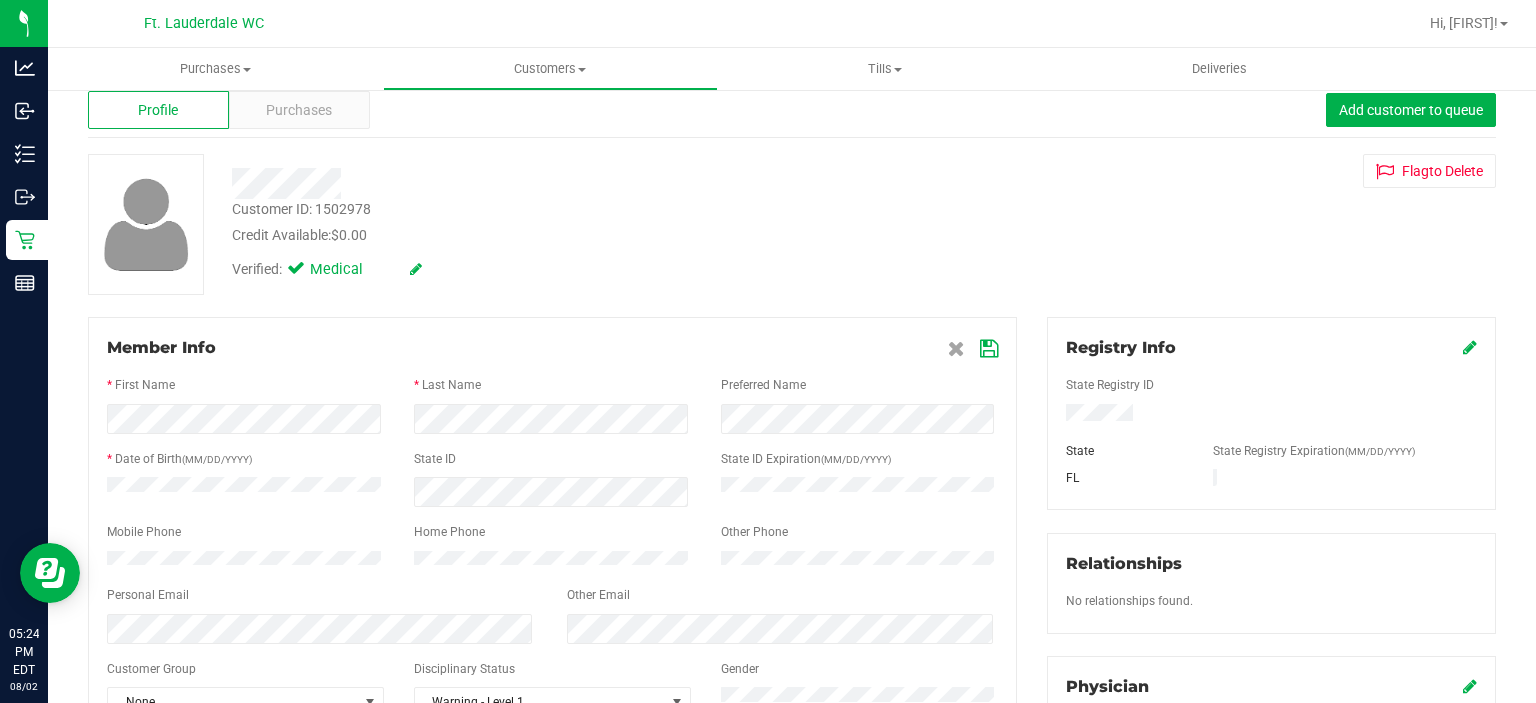 click on "Member Info
*
First Name
*
Last Name
Preferred Name
*
Date of Birth
(MM/DD/YYYY)
State ID
State ID Expiration
(MM/DD/YYYY)" at bounding box center [552, 526] 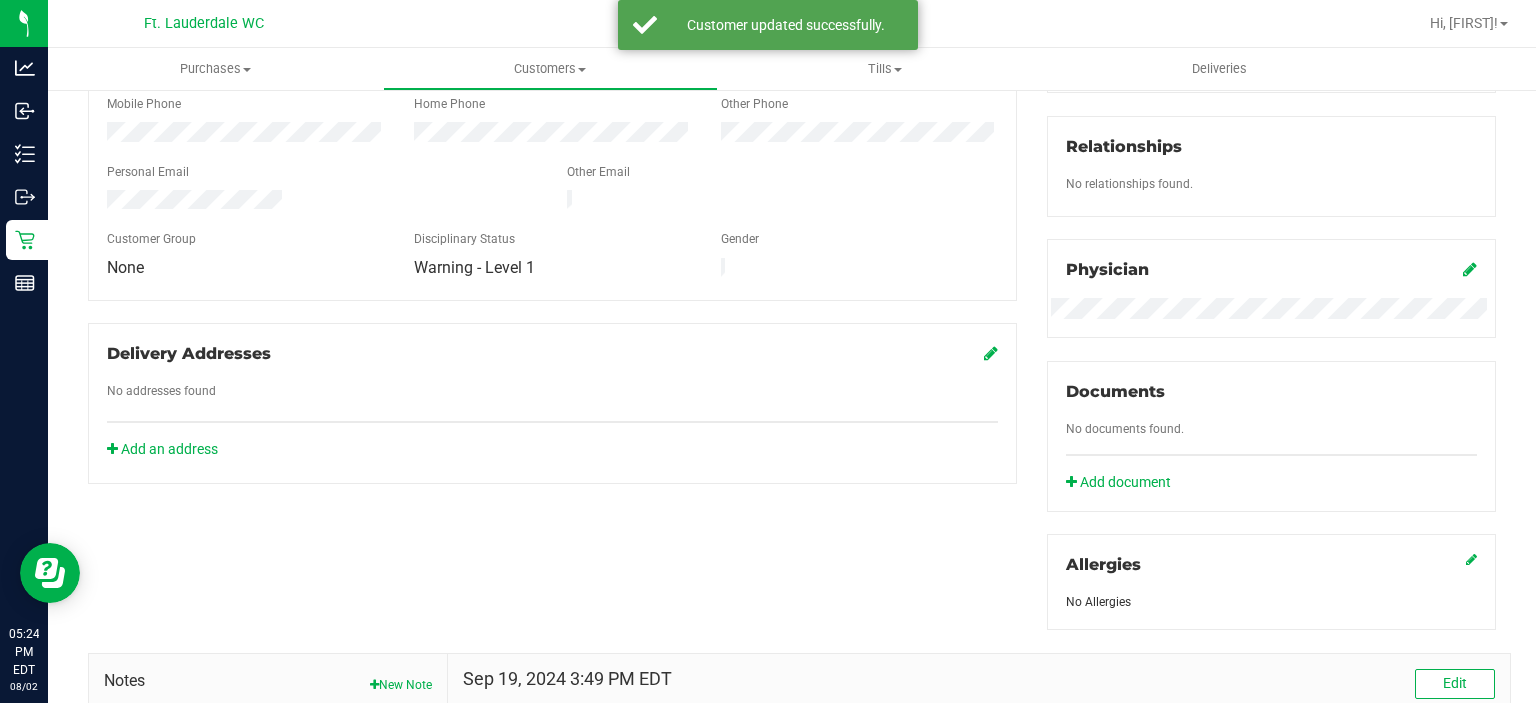 scroll, scrollTop: 740, scrollLeft: 0, axis: vertical 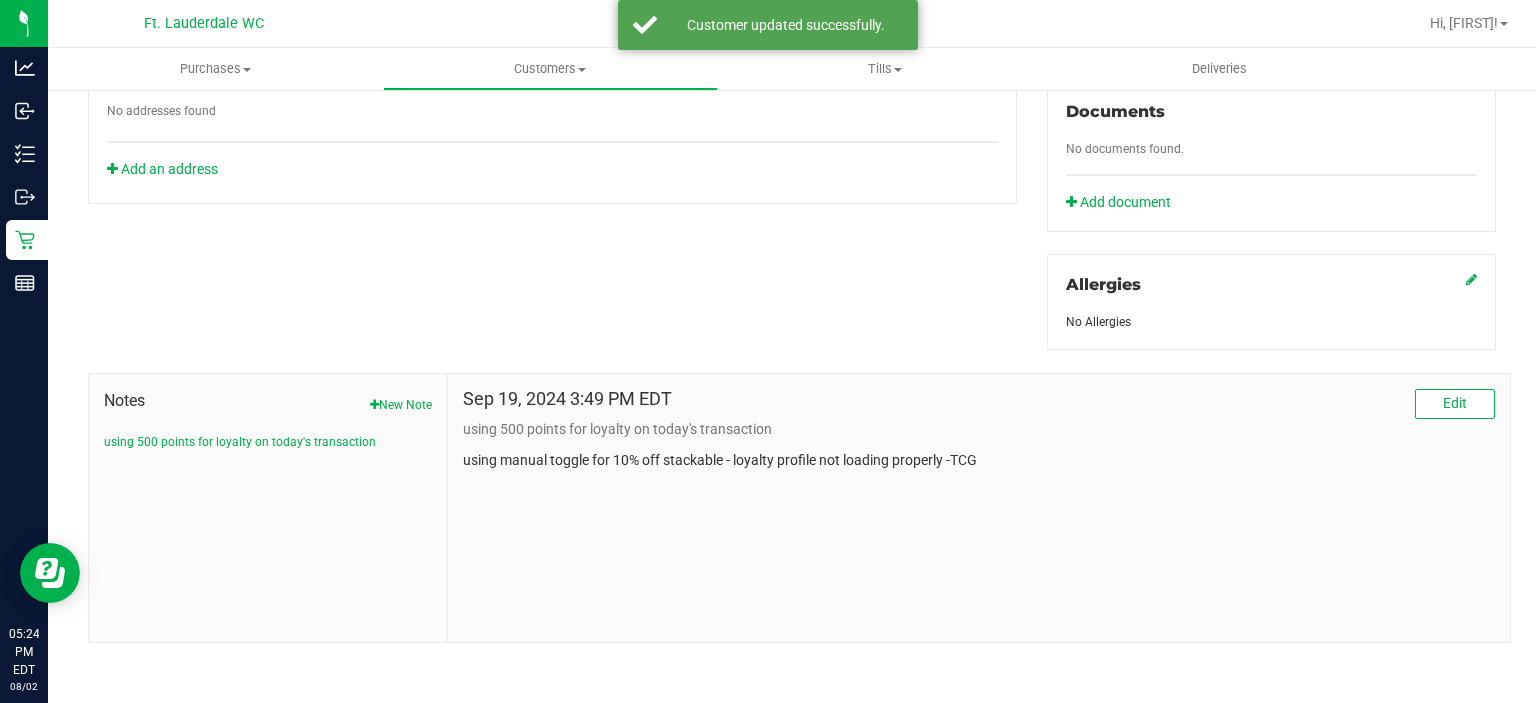 click on "Notes" at bounding box center [268, 401] 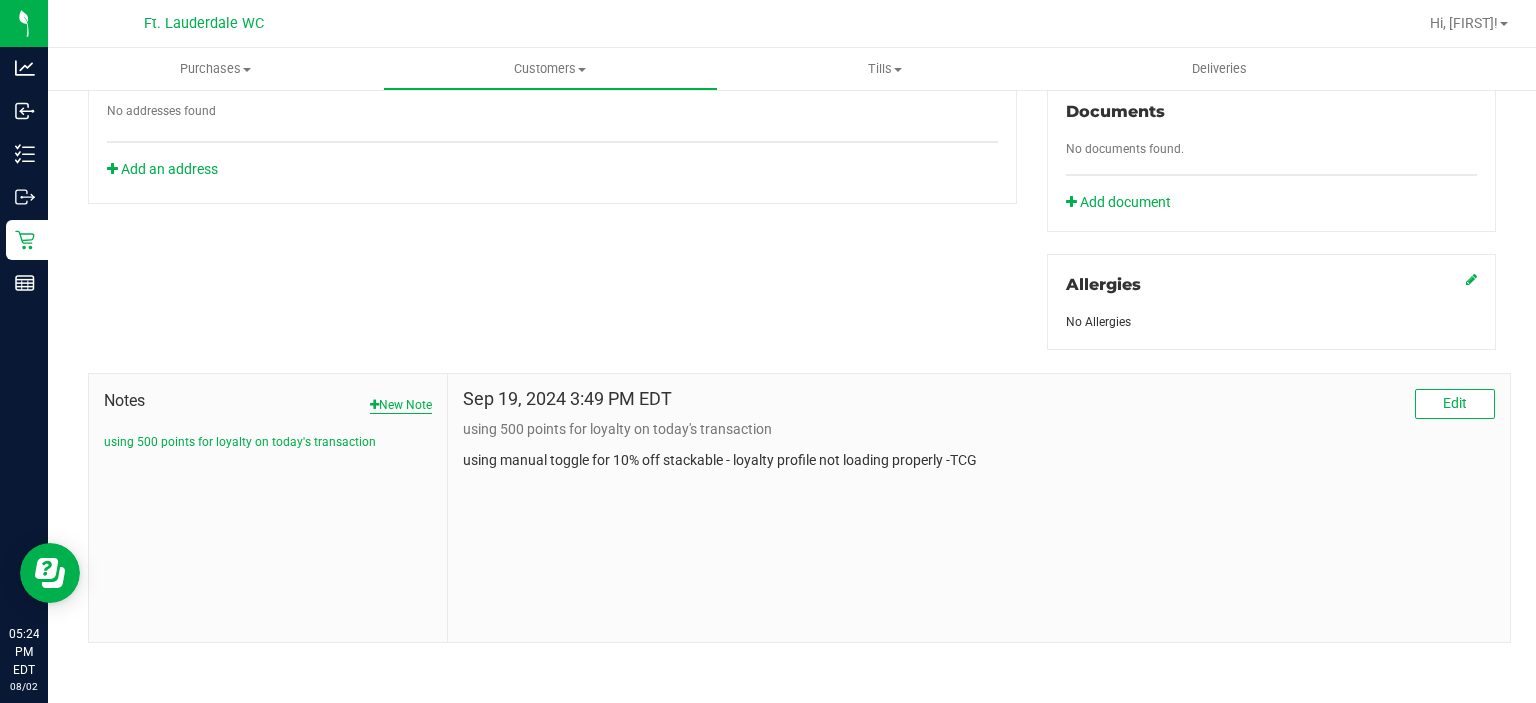 click on "New Note" at bounding box center [401, 405] 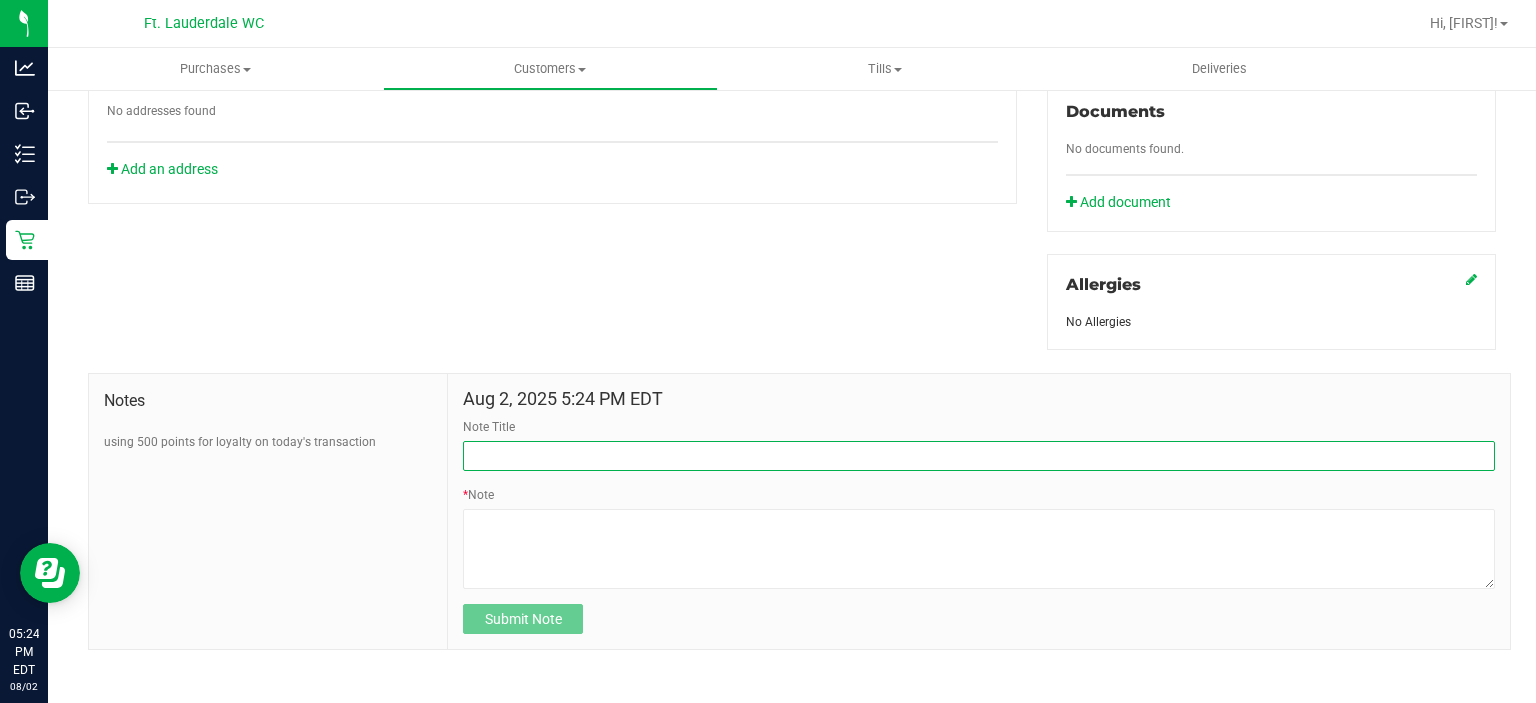 click on "Note Title" at bounding box center [979, 456] 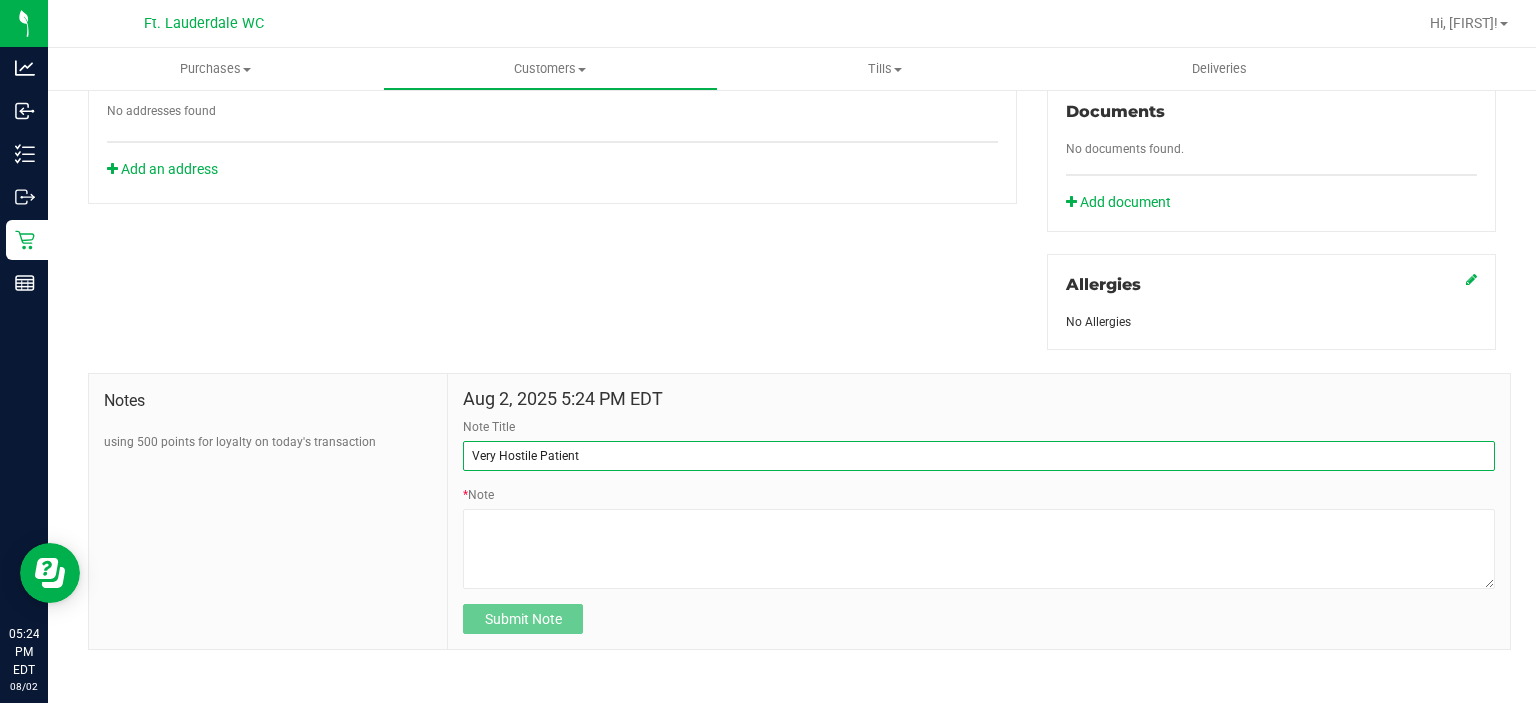 type on "Very Hostile Patient" 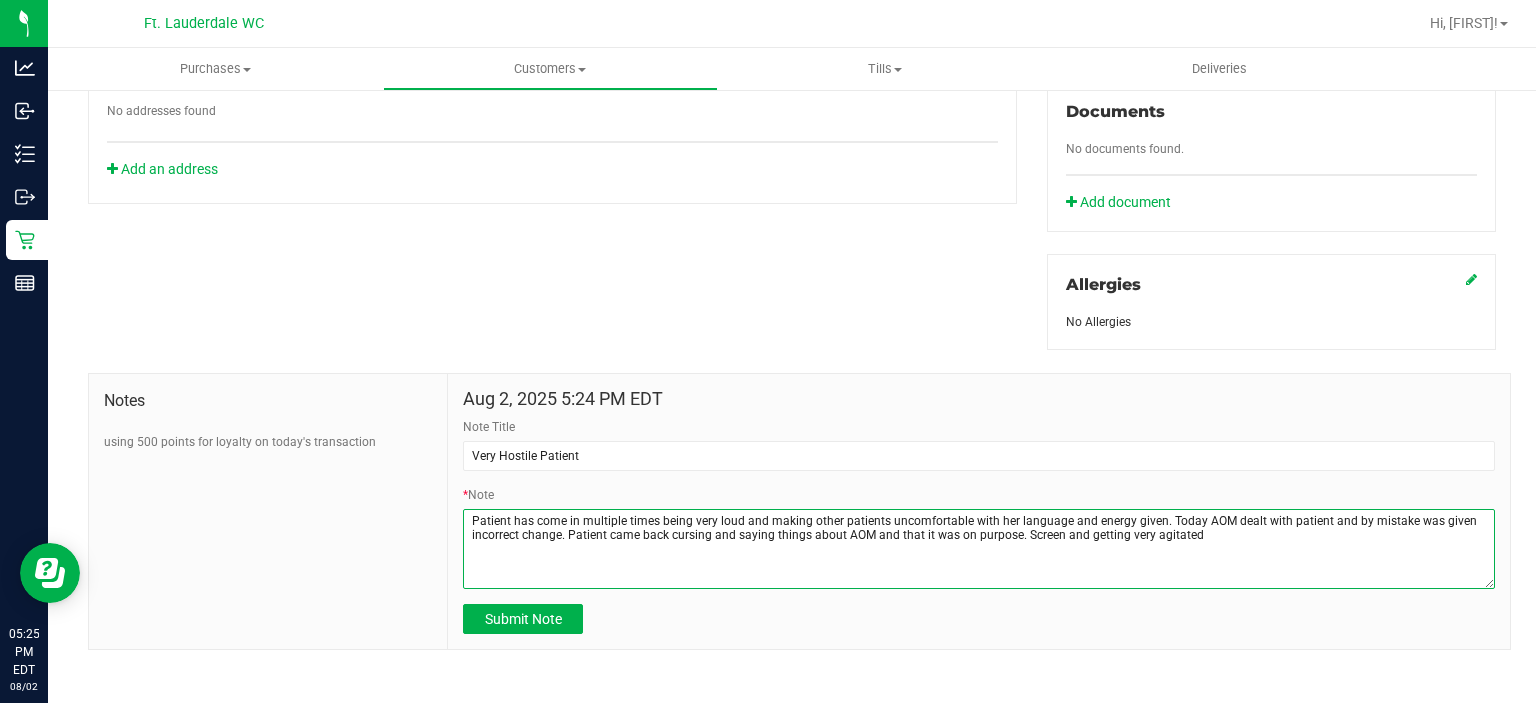 click on "*
Note" at bounding box center [979, 549] 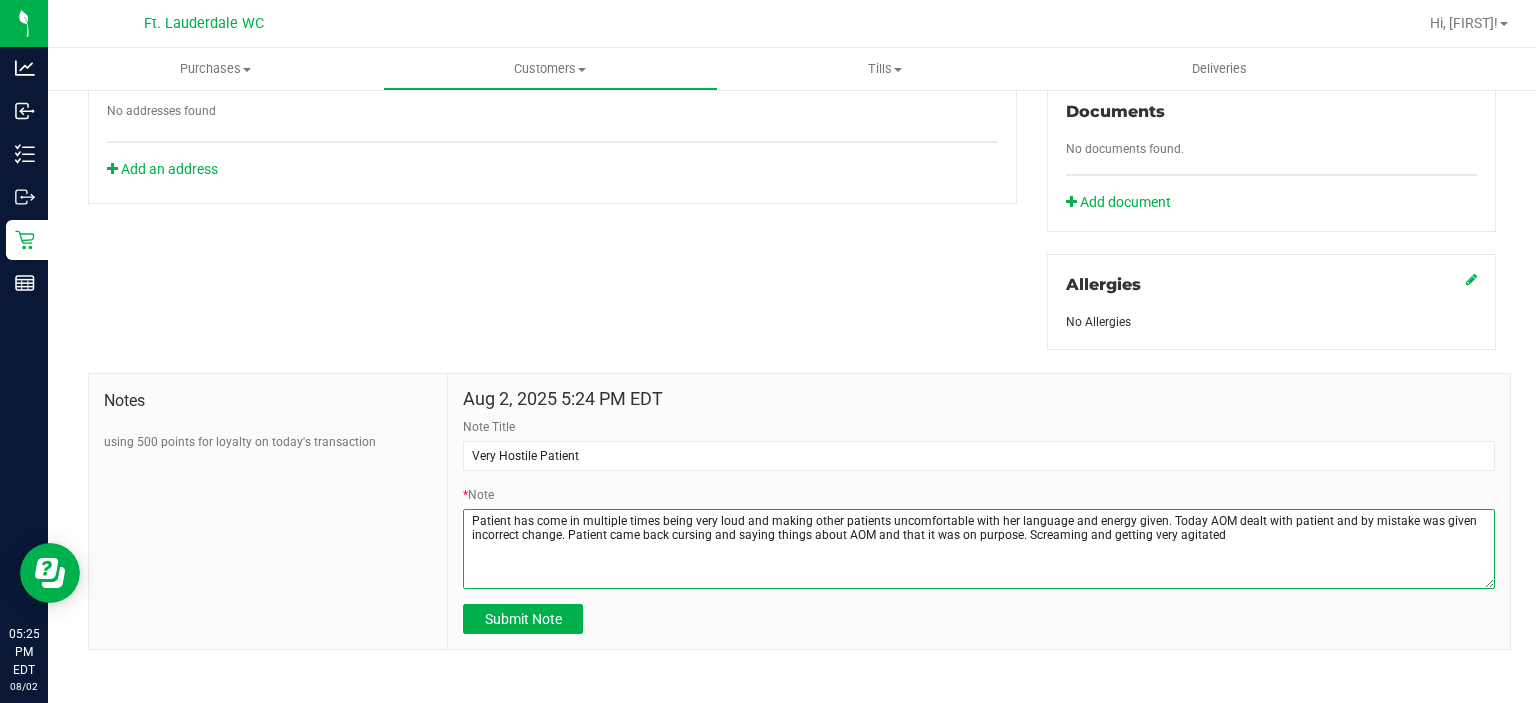 click on "*
Note" at bounding box center [979, 549] 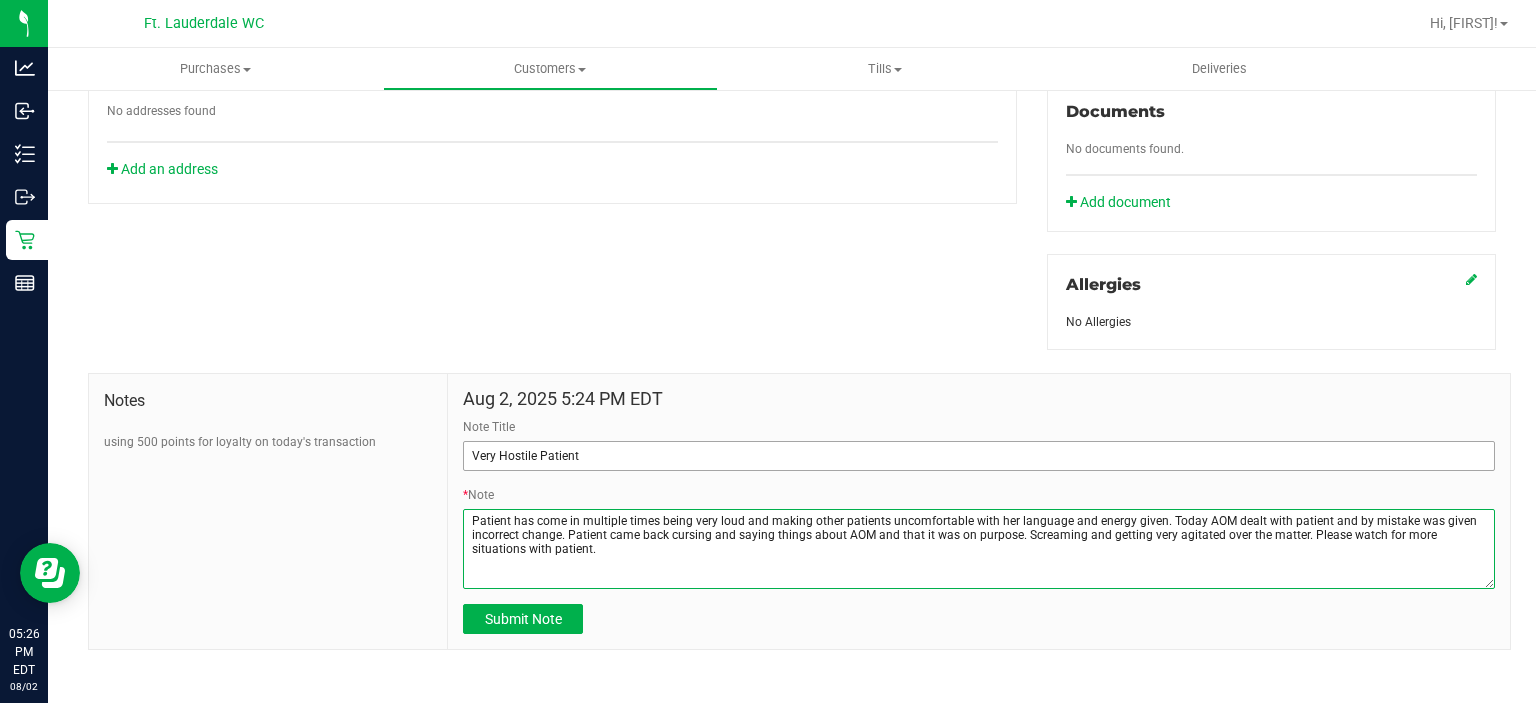 type on "Patient has come in multiple times being very loud and making other patients uncomfortable with her language and energy given. Today AOM dealt with patient and by mistake was given incorrect change. Patient came back cursing and saying things about AOM and that it was on purpose. Screaming and getting very agitated over the matter. Please watch for more situations with patient." 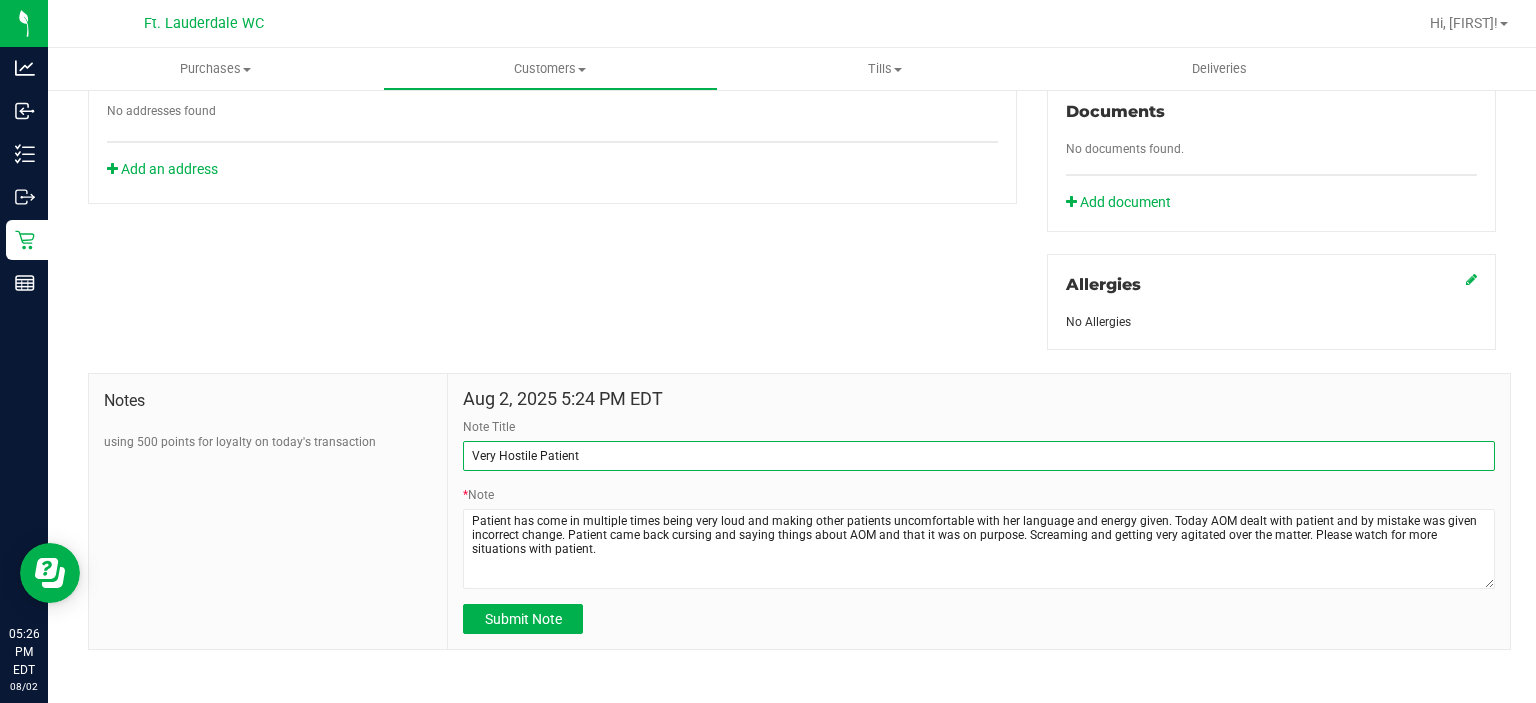 click on "Very Hostile Patient" at bounding box center (979, 456) 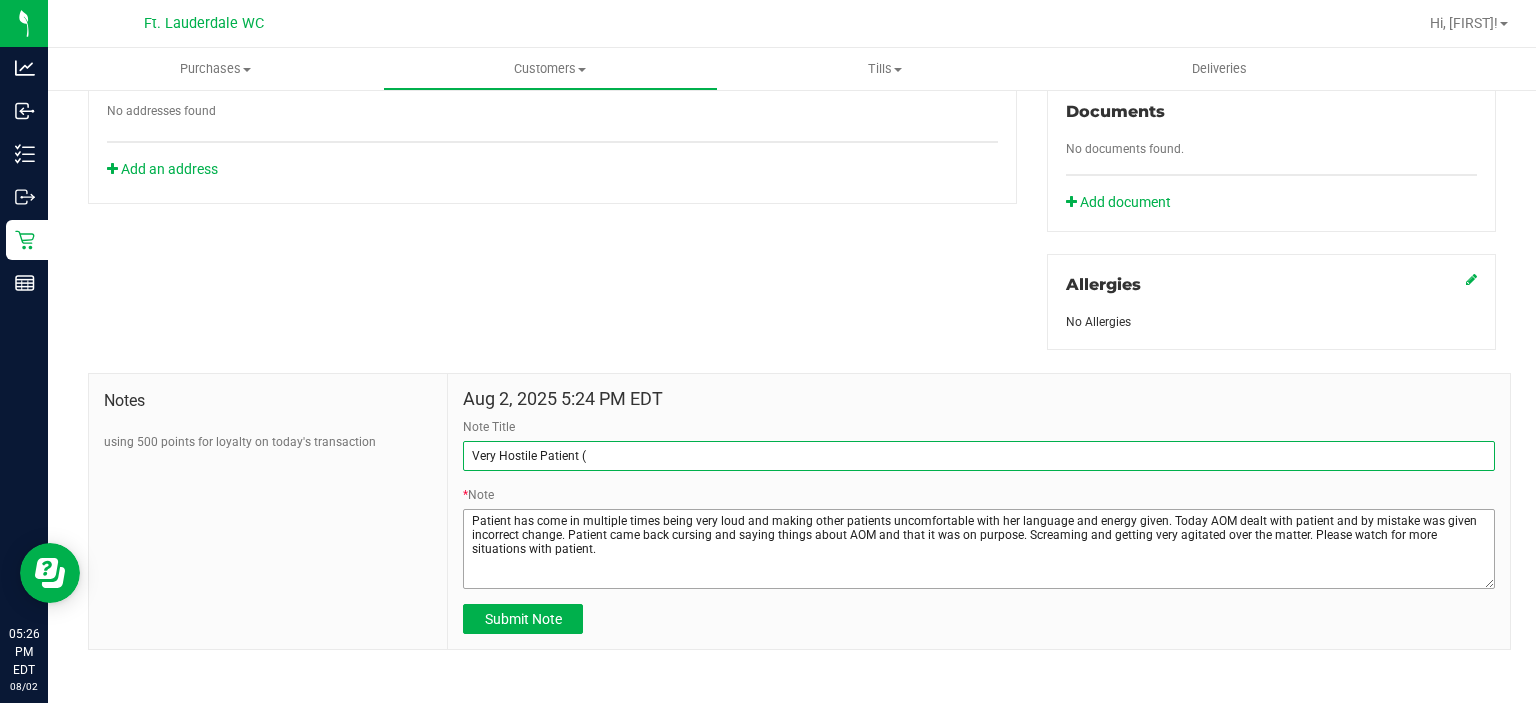 type on "Very Hostile Patient (" 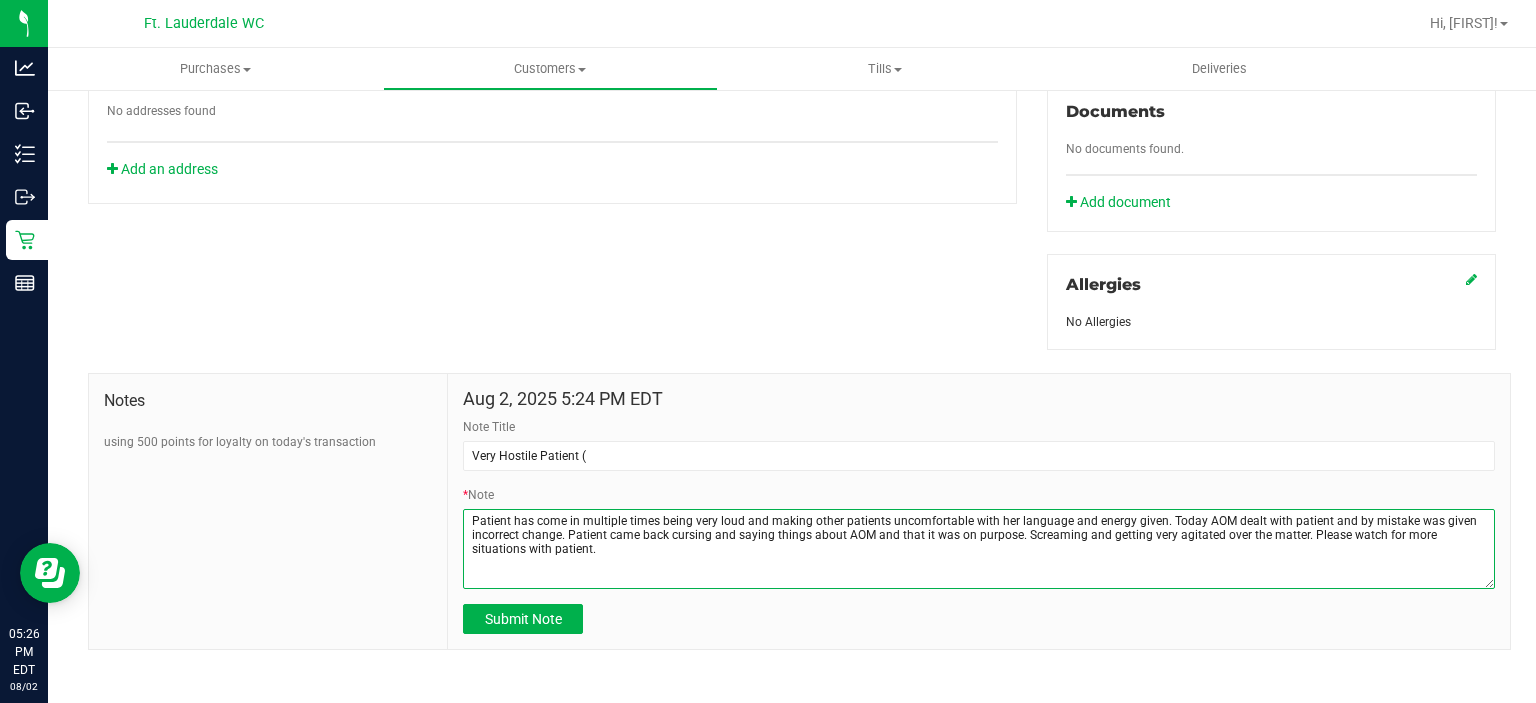 click on "*
Note" at bounding box center (979, 549) 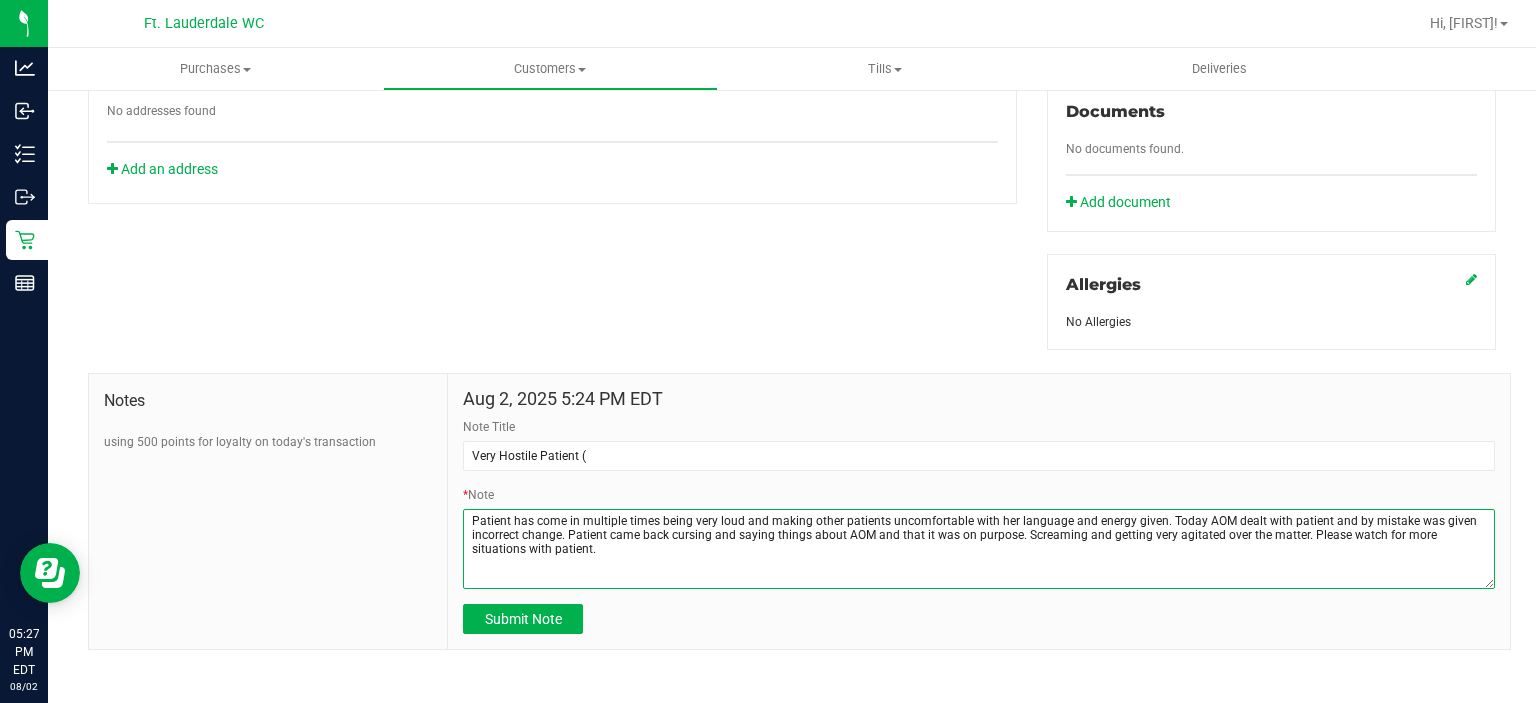click on "*
Note" at bounding box center (979, 549) 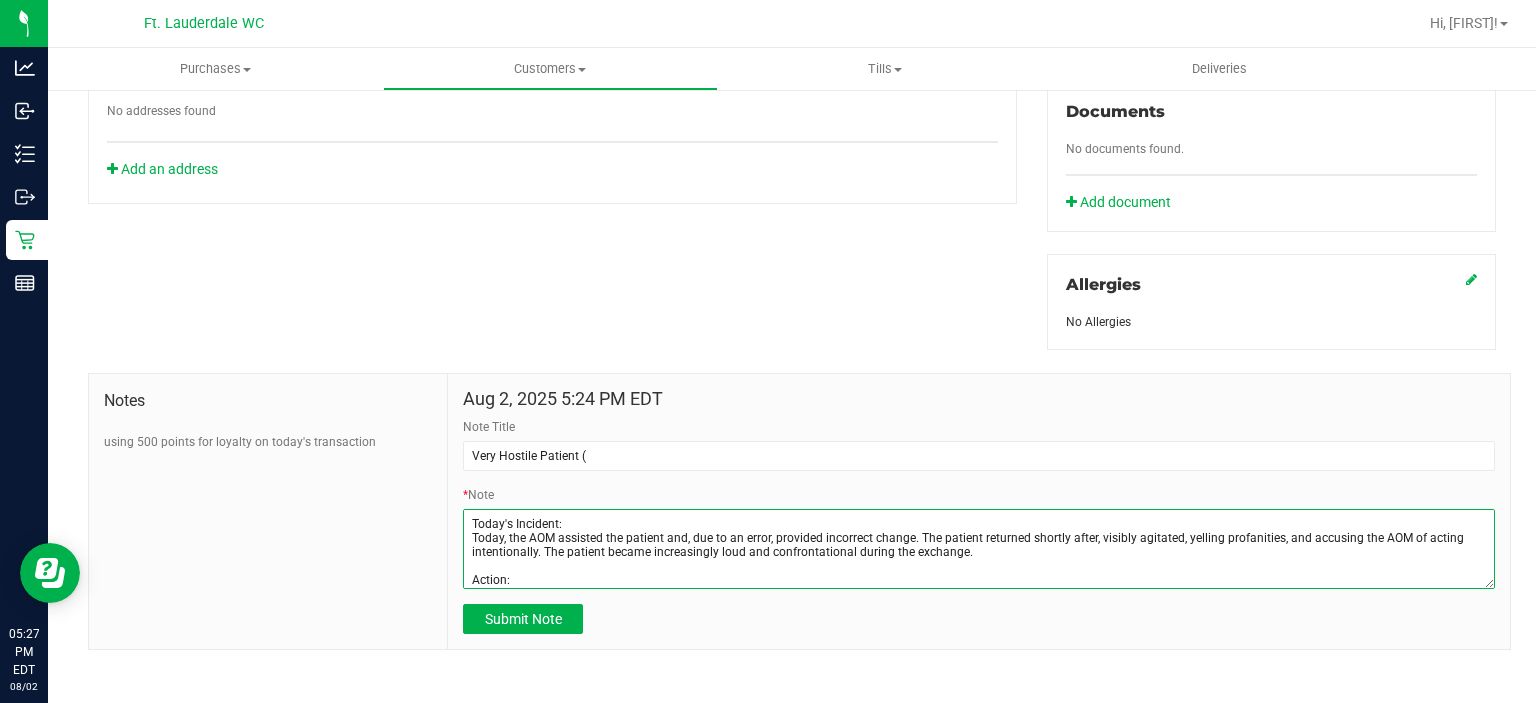 scroll, scrollTop: 57, scrollLeft: 0, axis: vertical 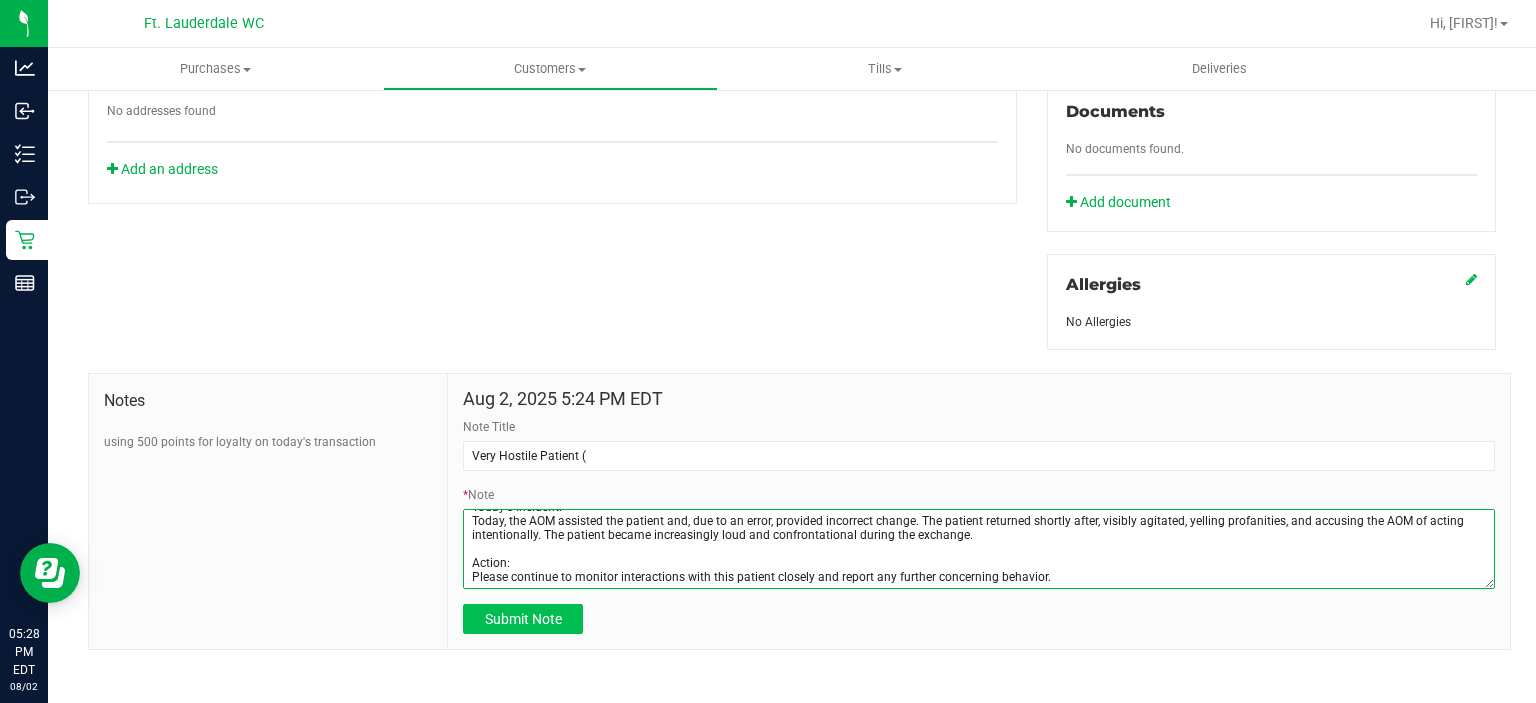 type on "Incident Summary:
The patient has presented on multiple occasions exhibiting loud and disruptive behavior, making other patients uncomfortable due to inappropriate language and heightened energy.
Today's Incident:
Today, the AOM assisted the patient and, due to an error, provided incorrect change. The patient returned shortly after, visibly agitated, yelling profanities, and accusing the AOM of acting intentionally. The patient became increasingly loud and confrontational during the exchange.
Action:
Please continue to monitor interactions with this patient closely and report any further concerning behavior." 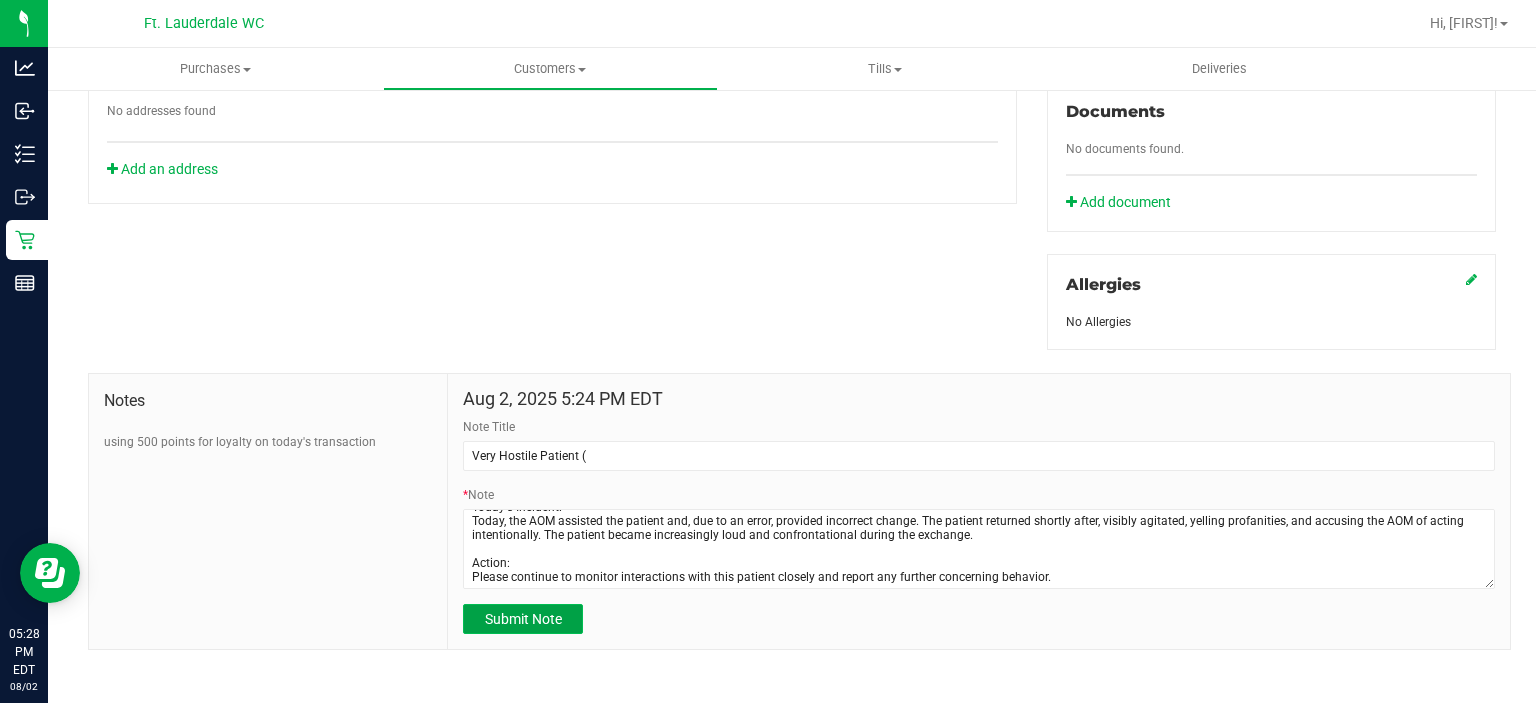 click on "Submit Note" at bounding box center [523, 619] 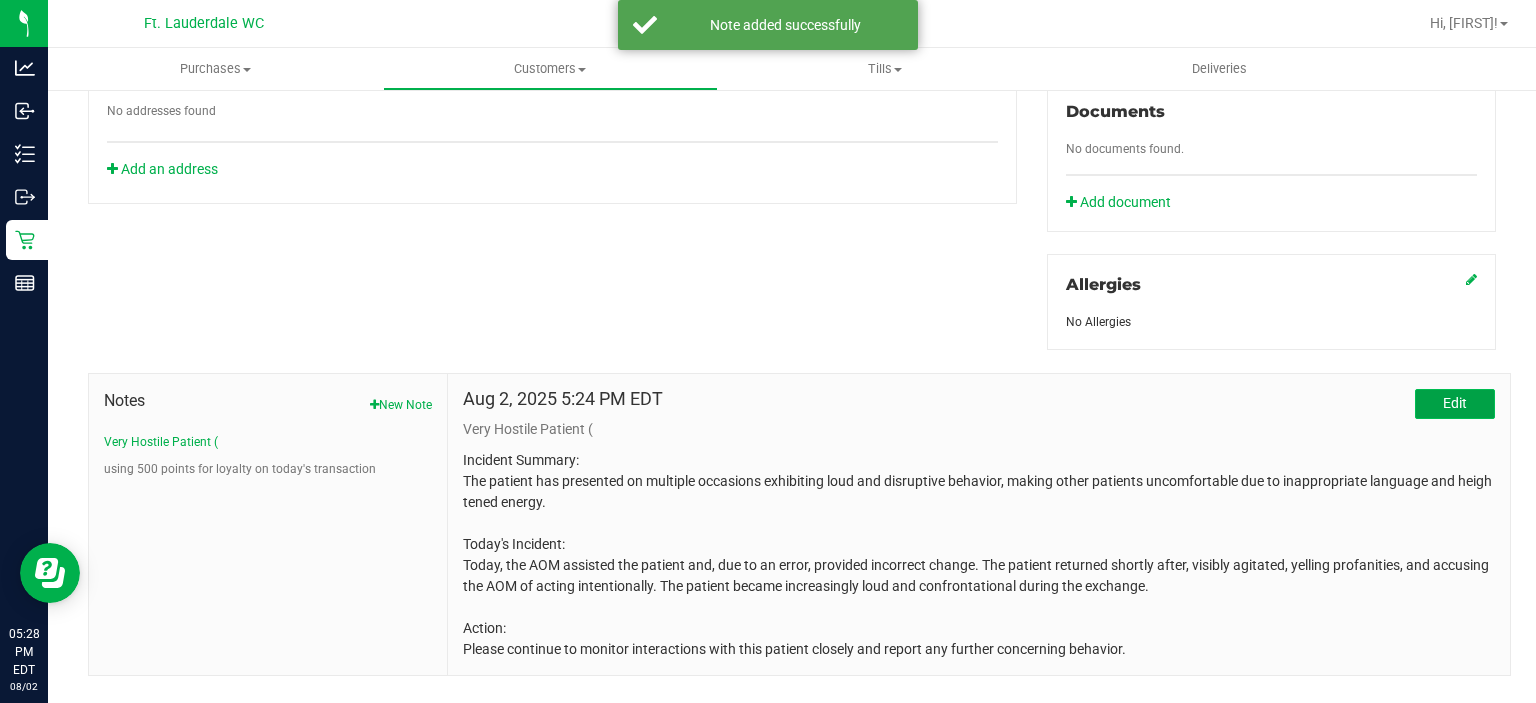 click on "Edit" at bounding box center [1455, 404] 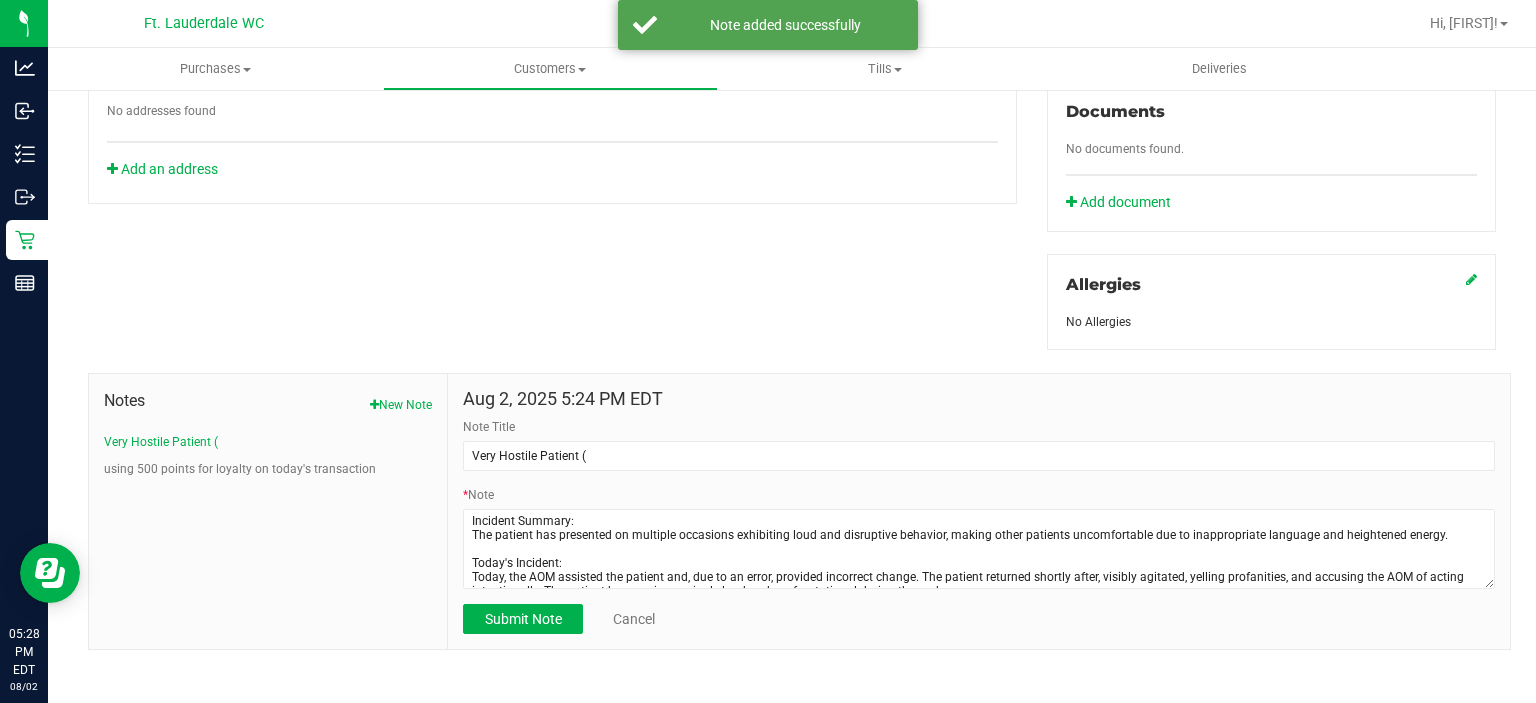 click on "Aug 2, 2025 5:24 PM EDT
Note Title
Very Hostile Patient (
*
Note
Submit Note
Cancel" at bounding box center [979, 512] 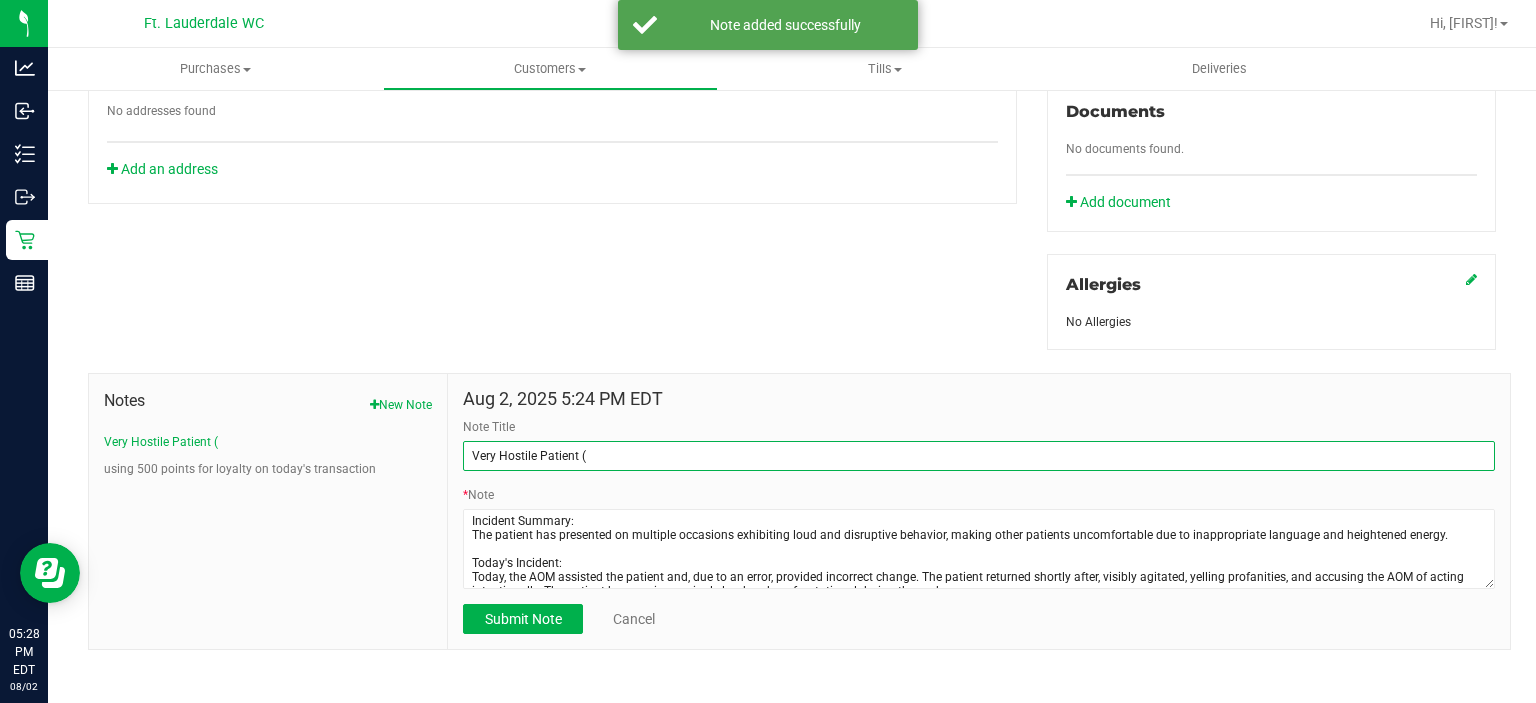 click on "Very Hostile Patient (" at bounding box center [979, 456] 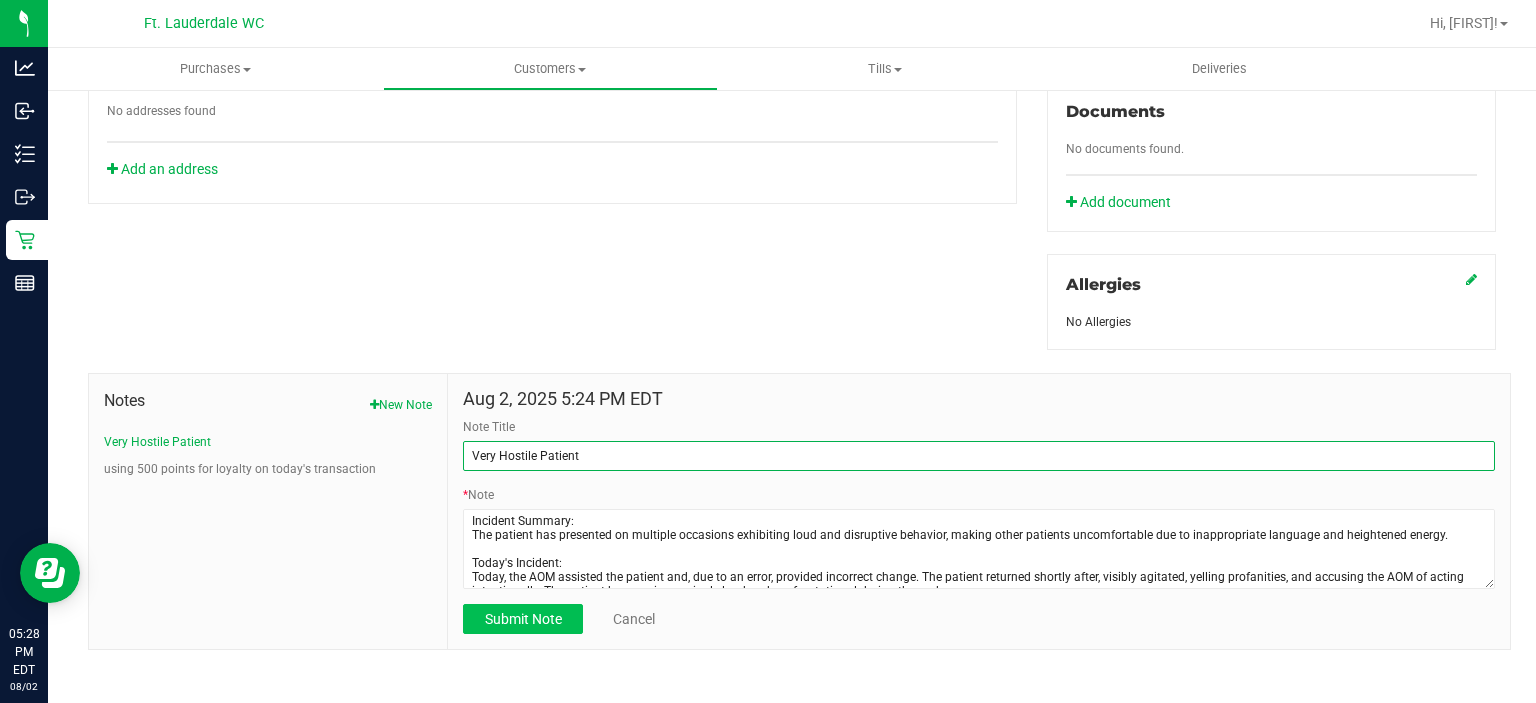 type on "Very Hostile Patient" 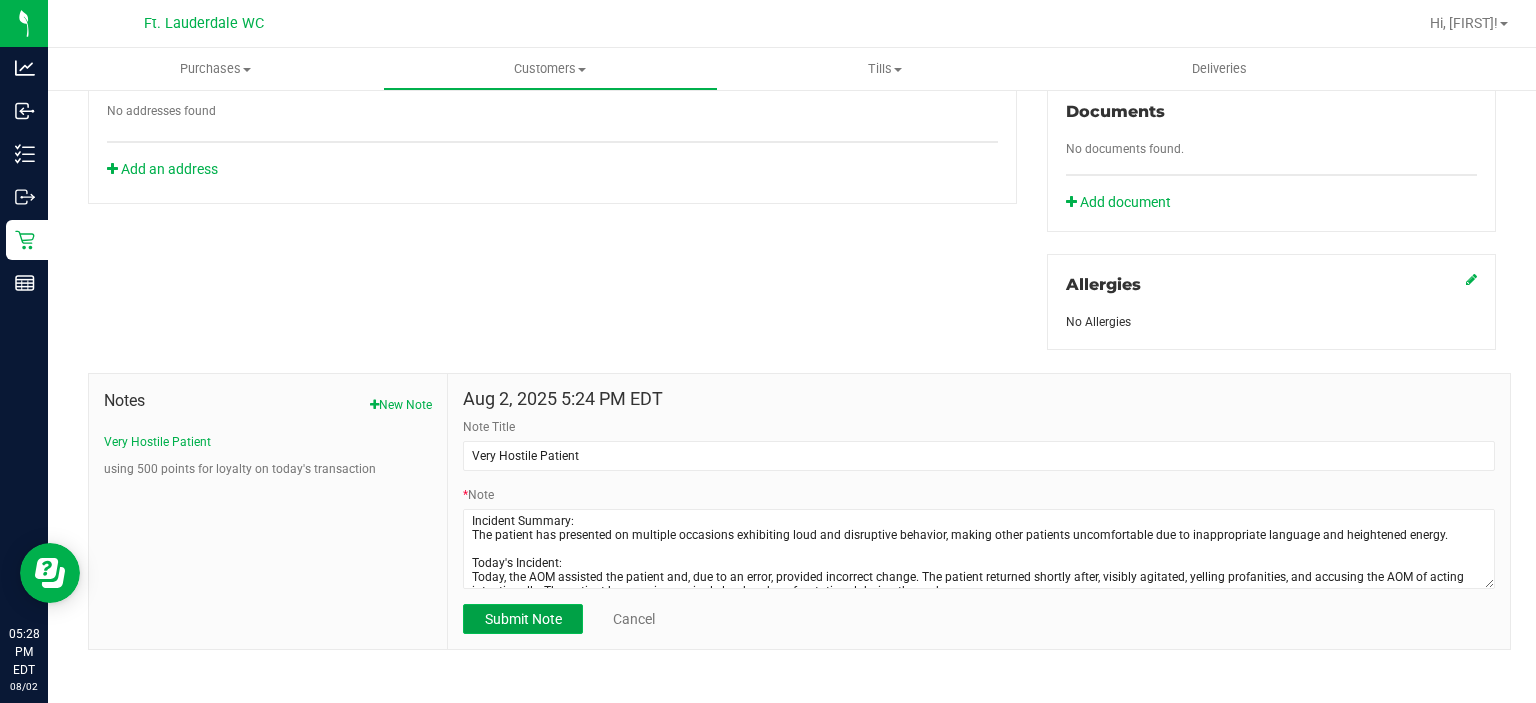 click on "Submit Note" at bounding box center (523, 619) 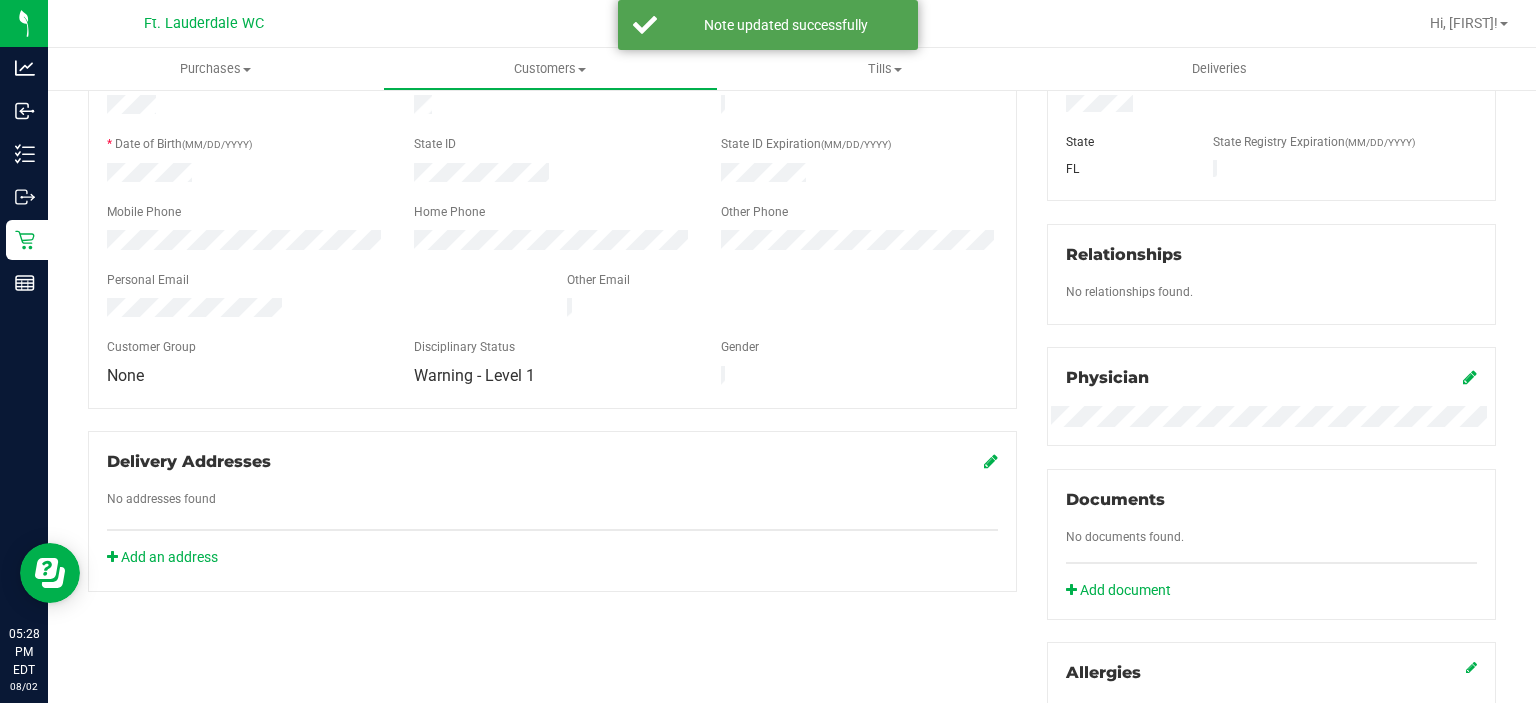 scroll, scrollTop: 0, scrollLeft: 0, axis: both 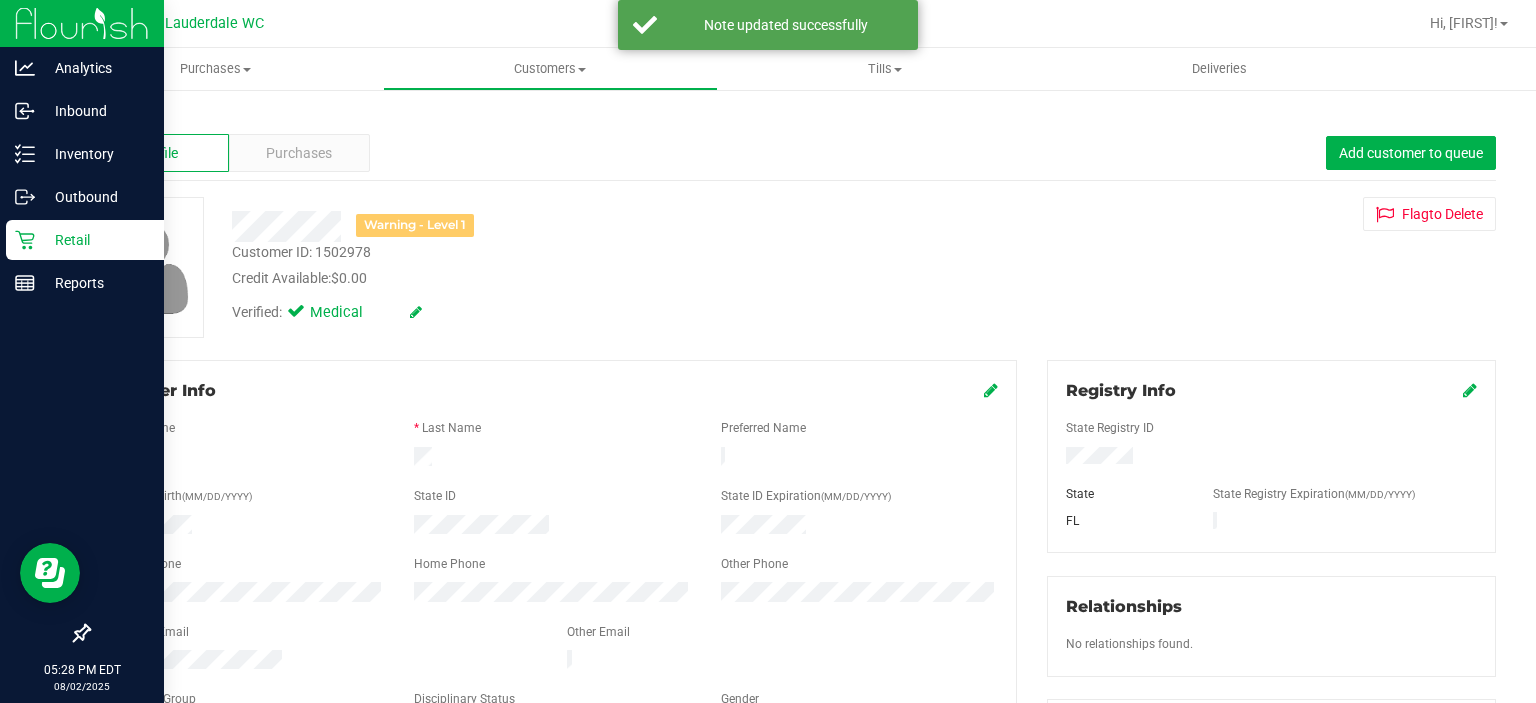 click on "Retail" at bounding box center (95, 240) 